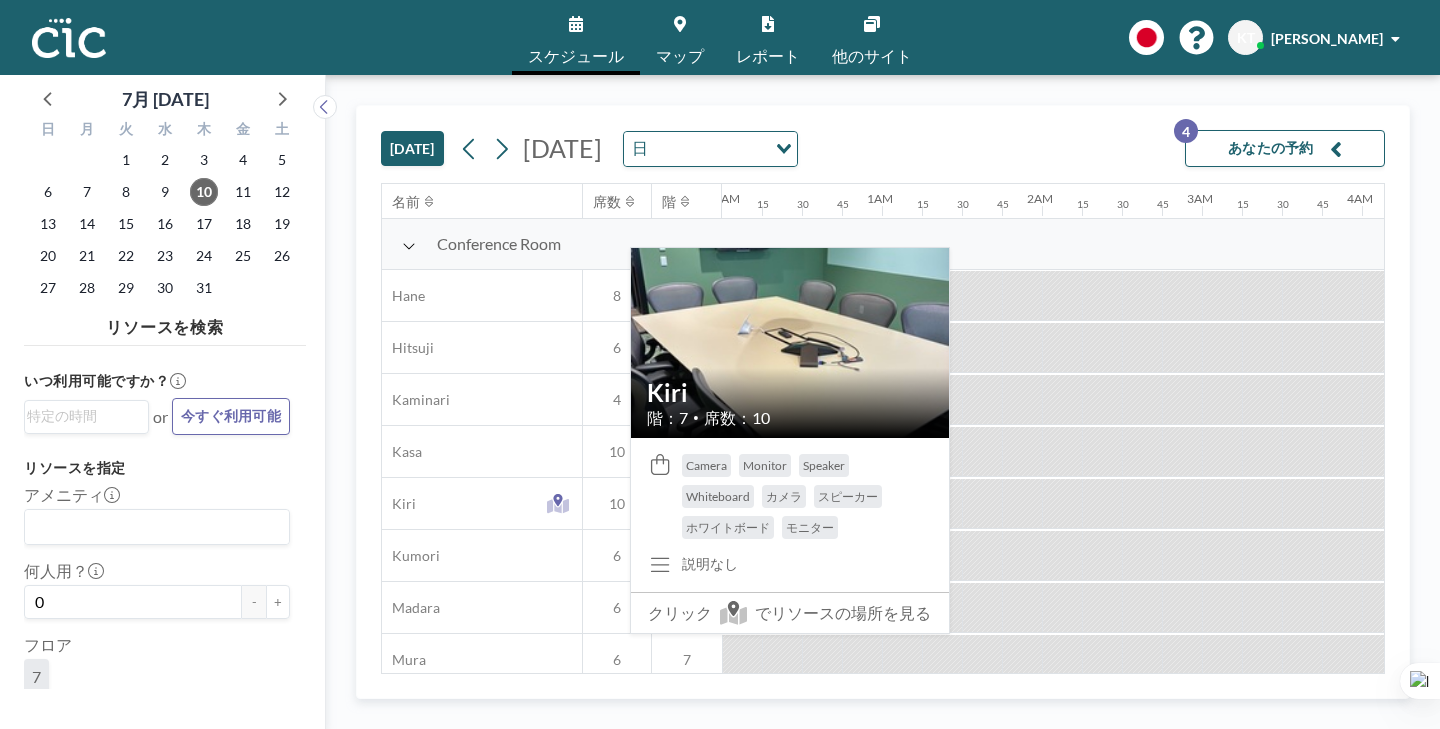 scroll, scrollTop: 0, scrollLeft: 0, axis: both 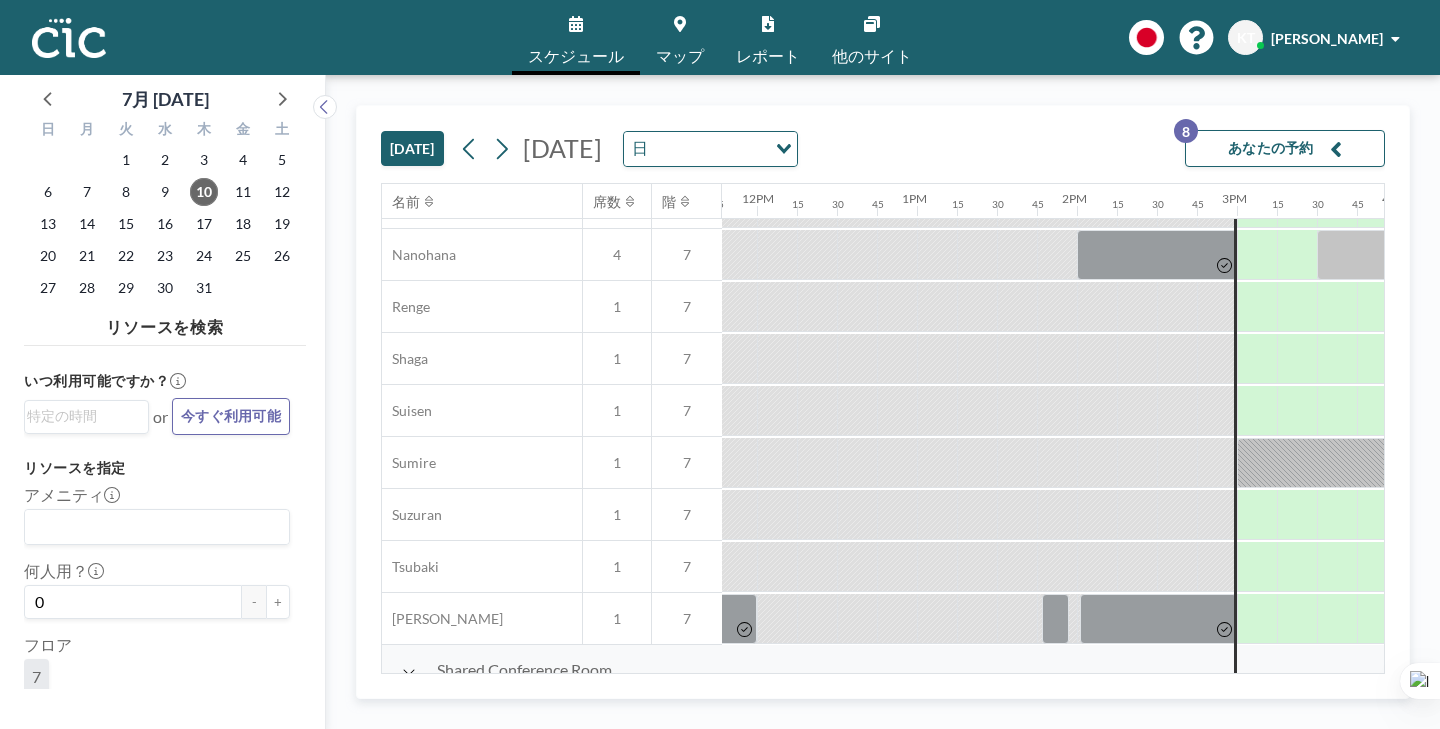 click on "マップ" at bounding box center [680, 37] 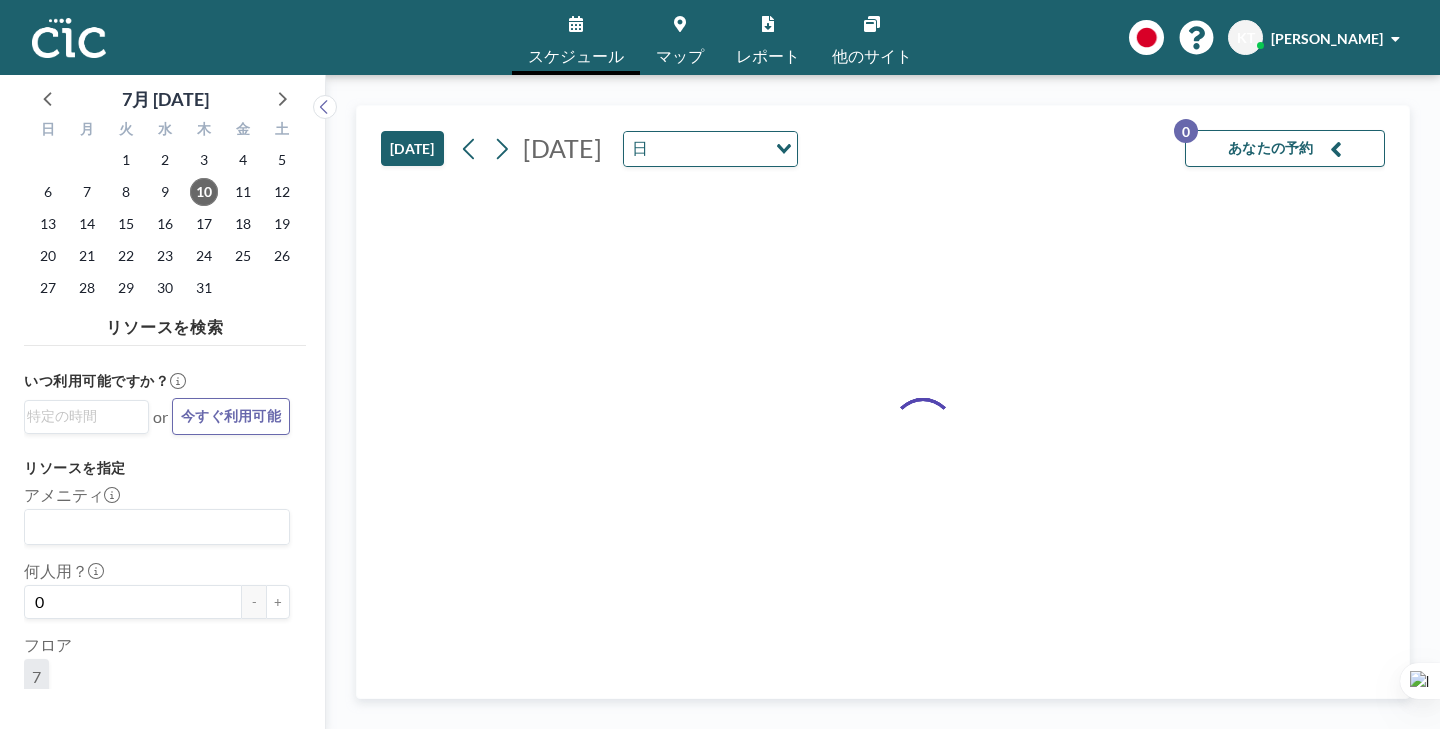 scroll, scrollTop: 0, scrollLeft: 0, axis: both 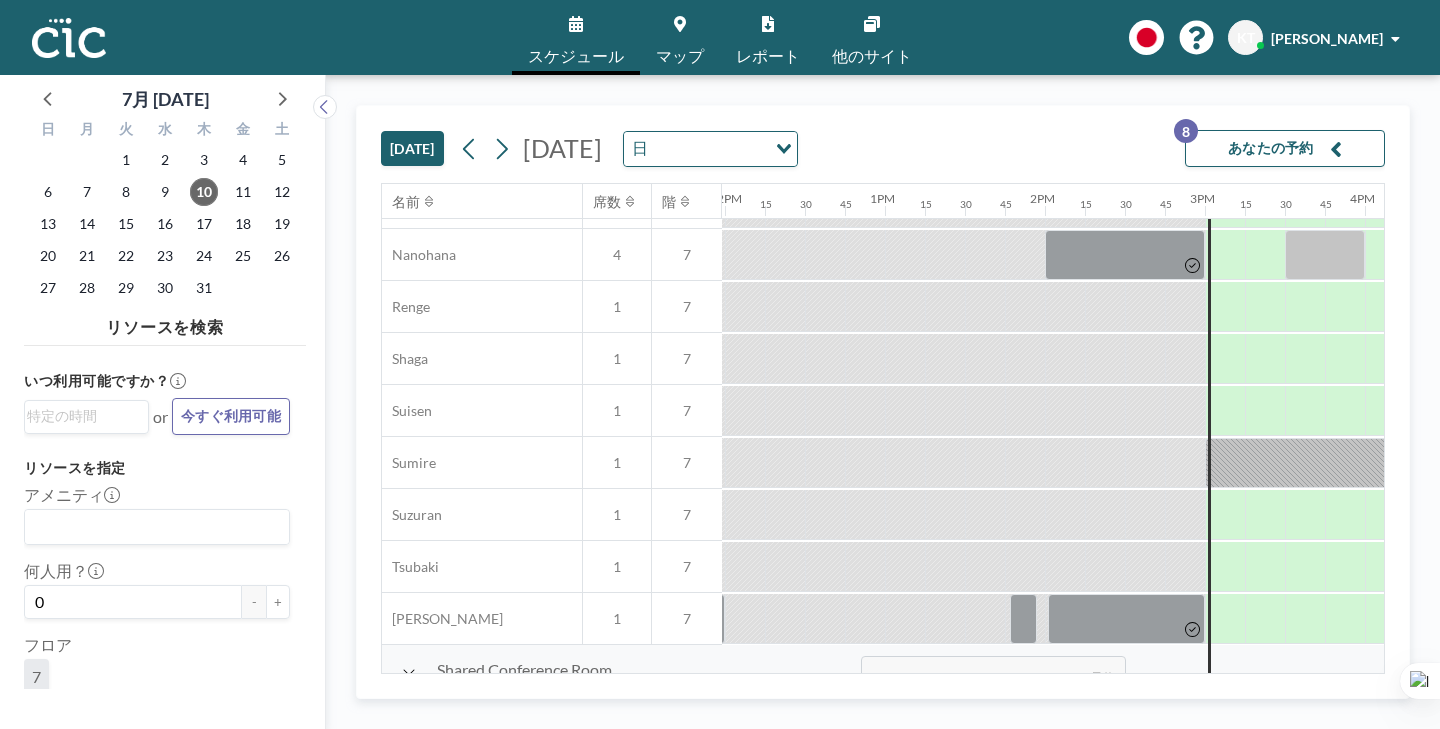 drag, startPoint x: 642, startPoint y: 665, endPoint x: 855, endPoint y: 678, distance: 213.39635 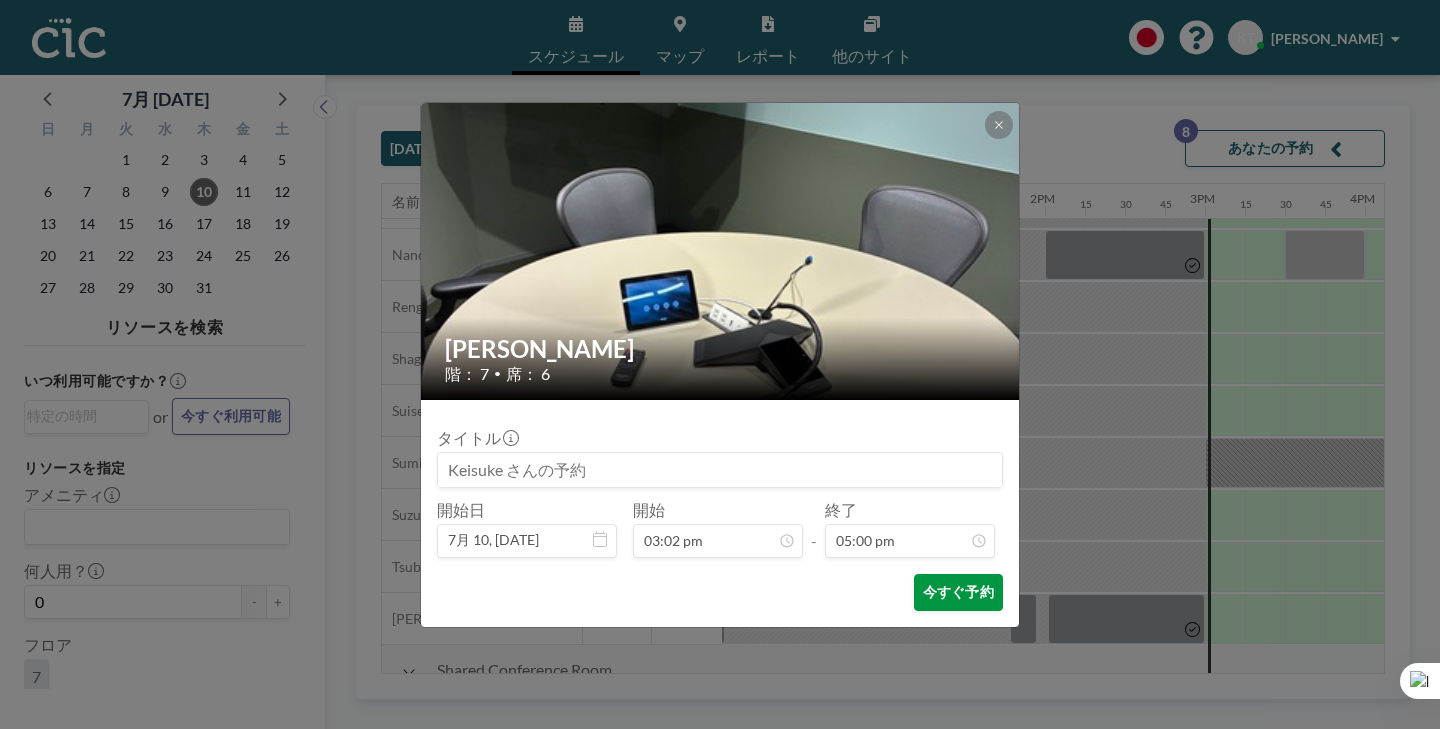 scroll, scrollTop: 0, scrollLeft: 0, axis: both 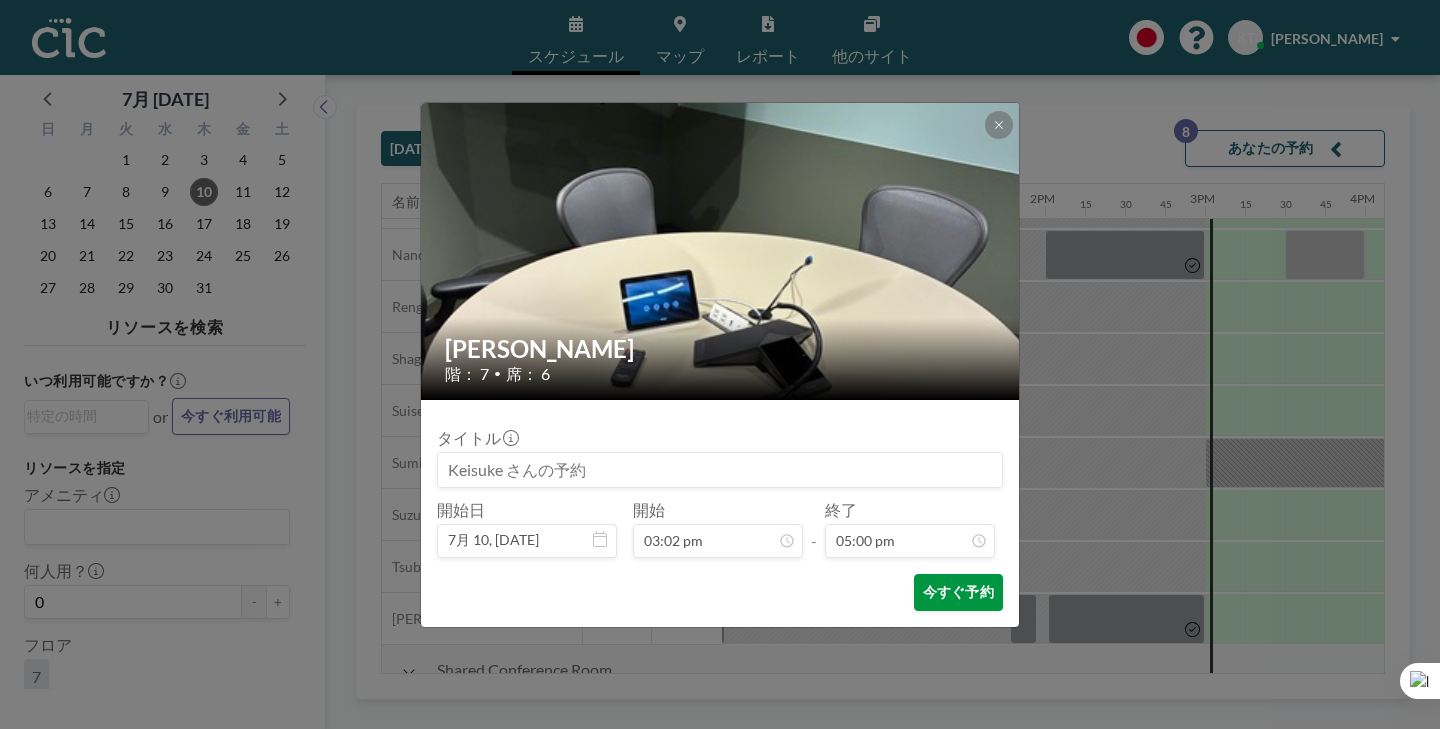 click on "今すぐ予約" at bounding box center [958, 592] 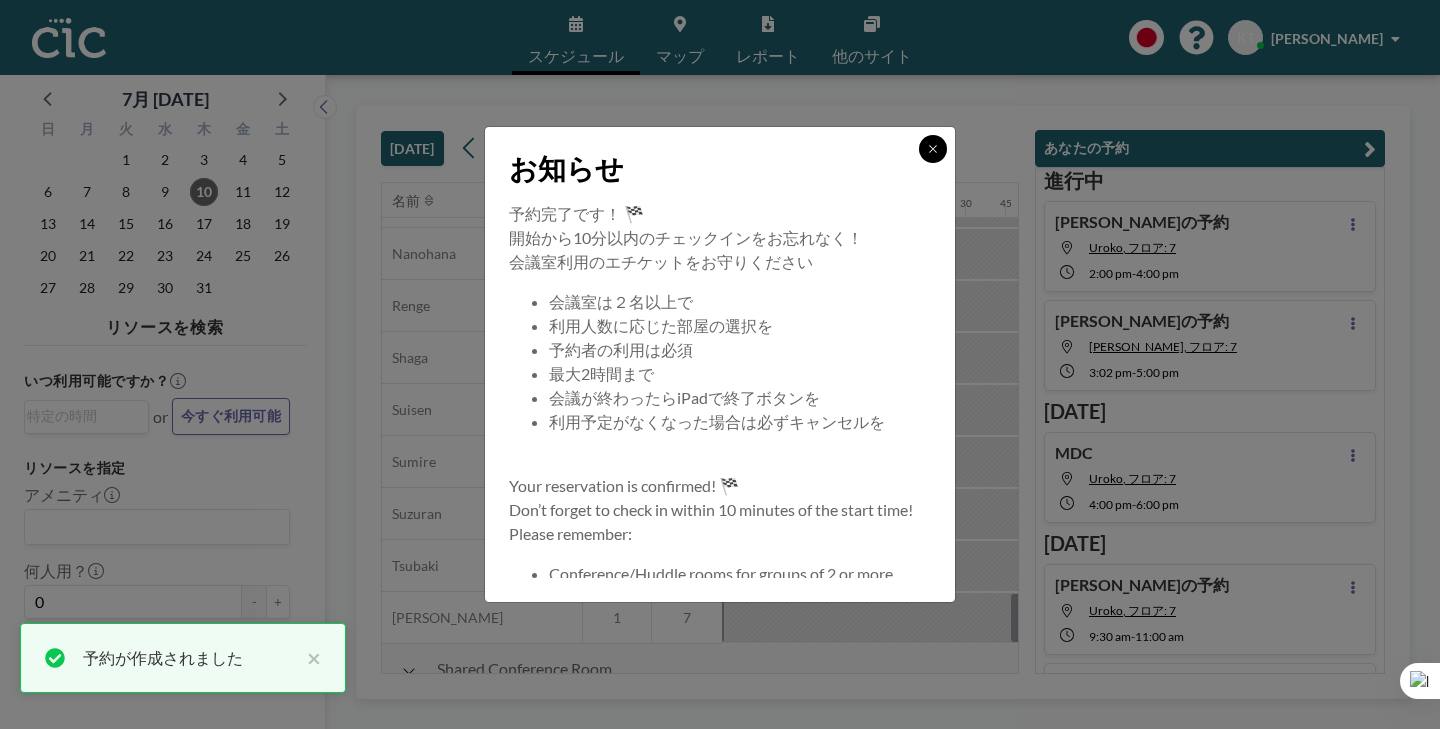 click at bounding box center (933, 149) 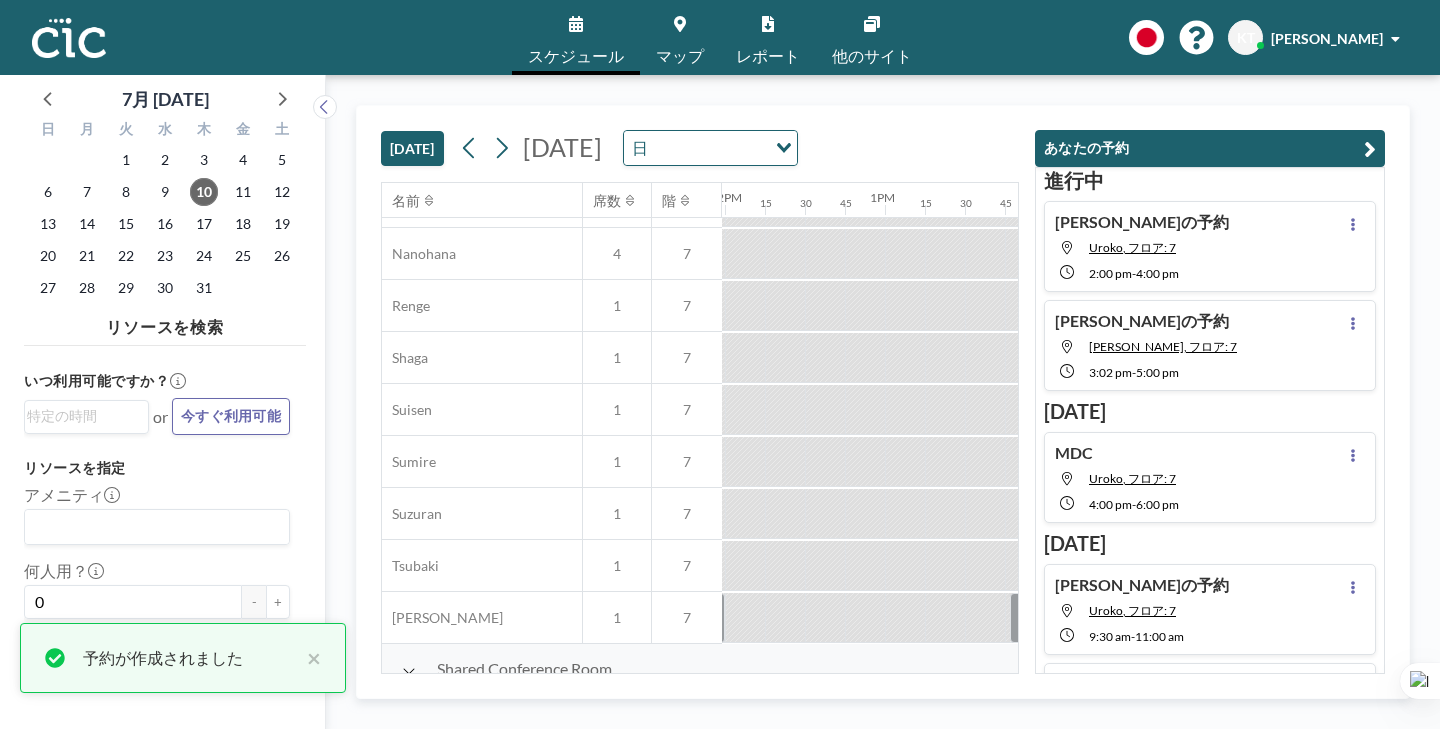 scroll, scrollTop: 1028, scrollLeft: 1917, axis: both 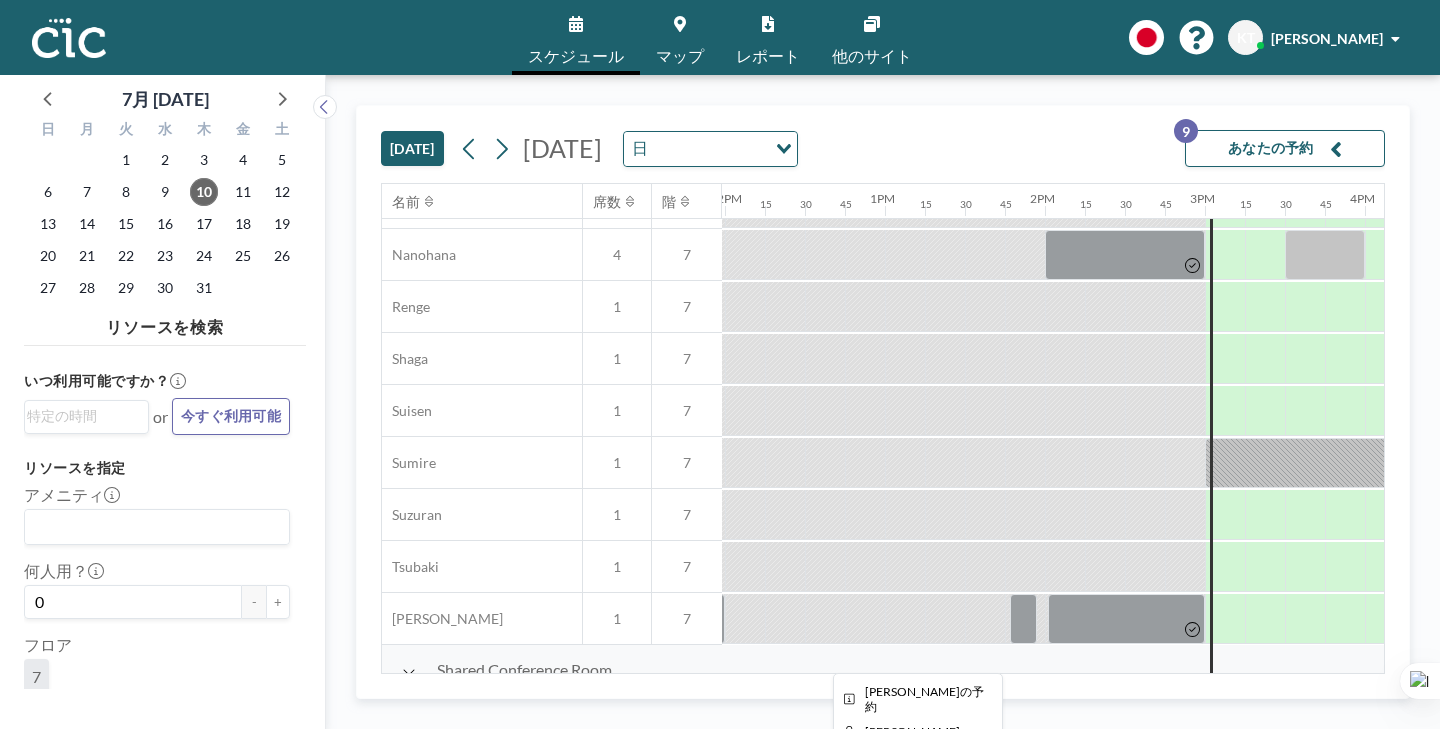 click at bounding box center [1367, 1034] 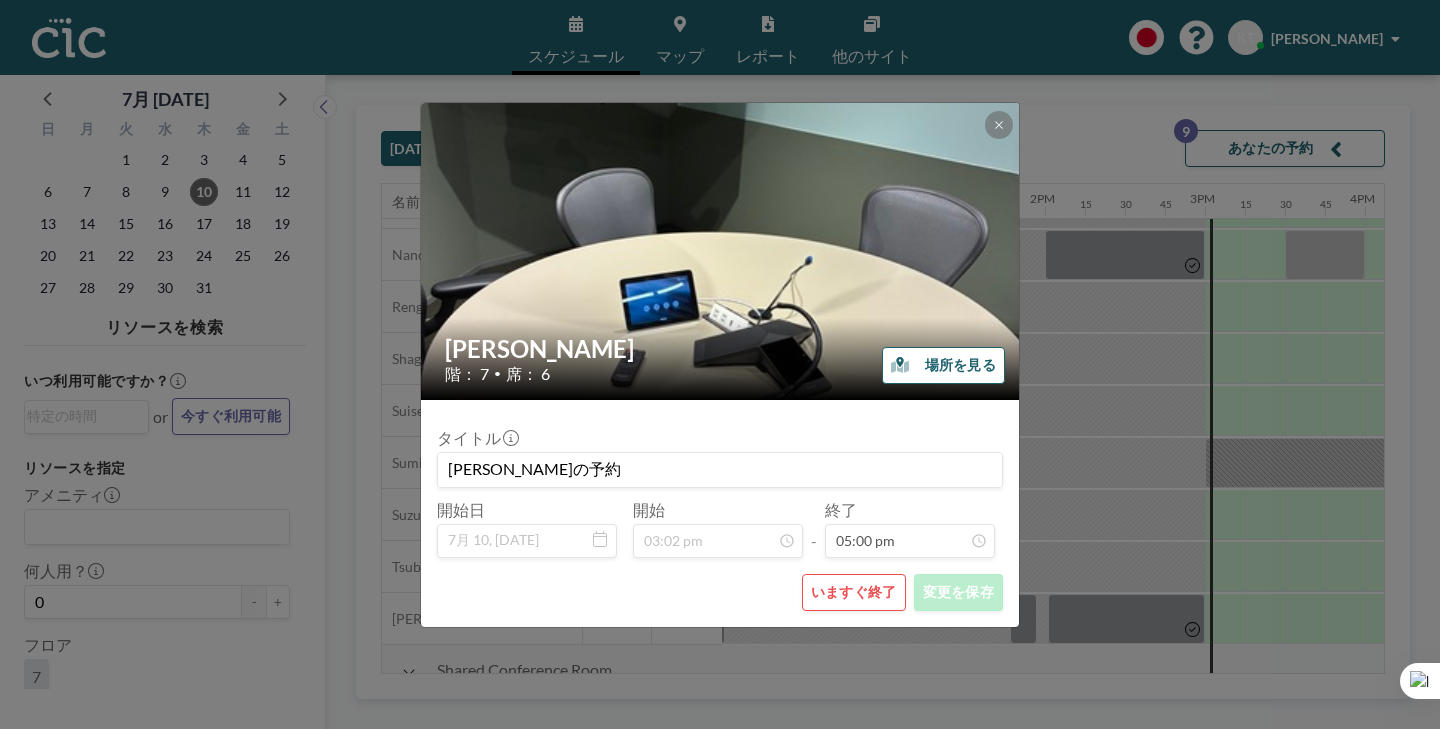 scroll, scrollTop: 2171, scrollLeft: 0, axis: vertical 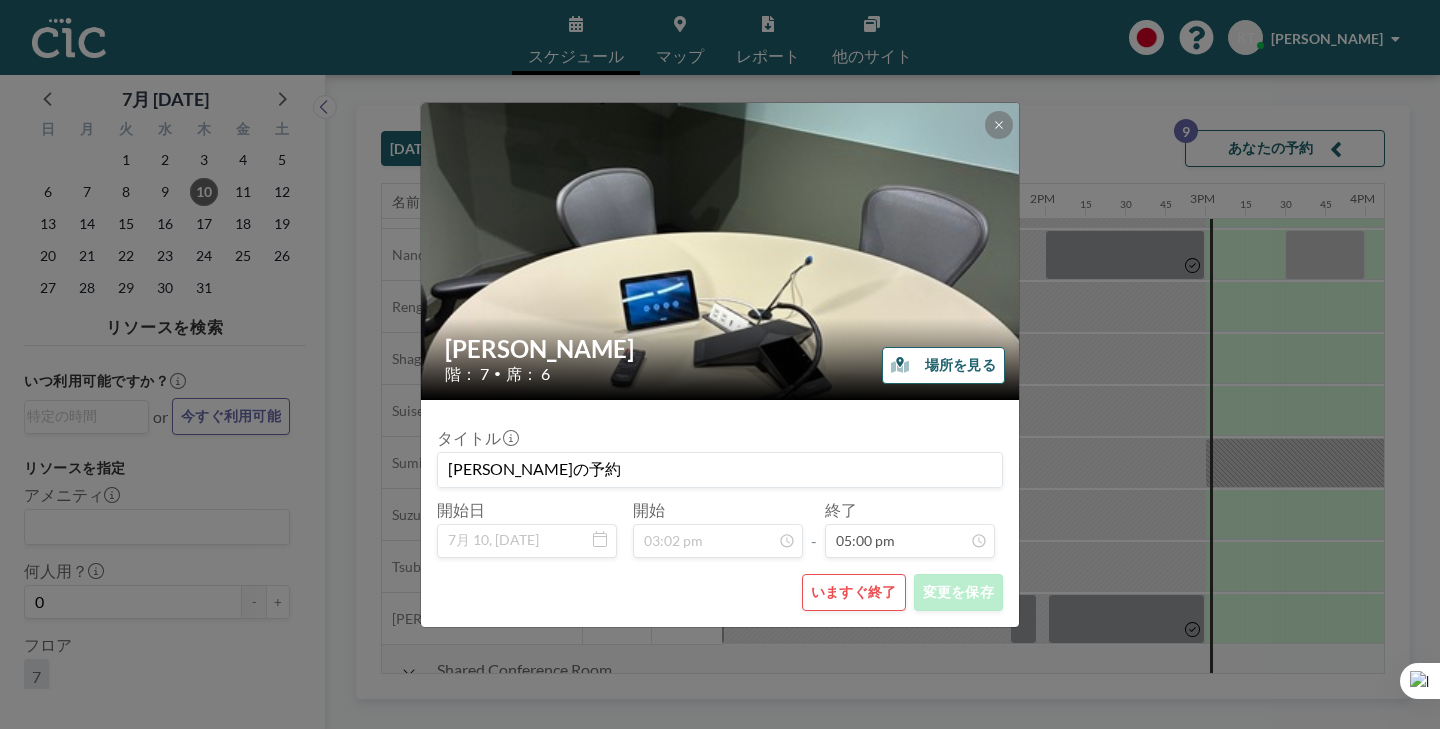 click on "いますぐ終了" at bounding box center [854, 592] 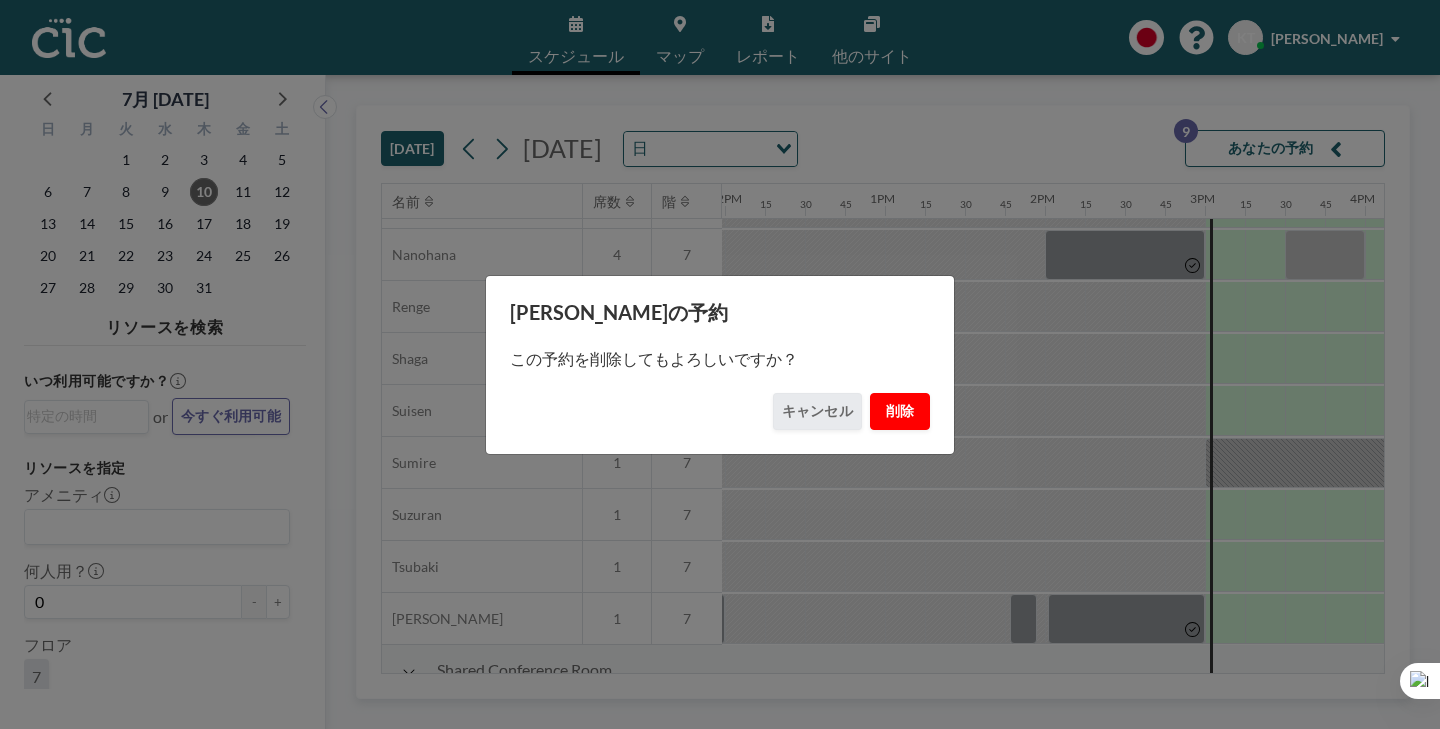 click on "削除" at bounding box center (900, 411) 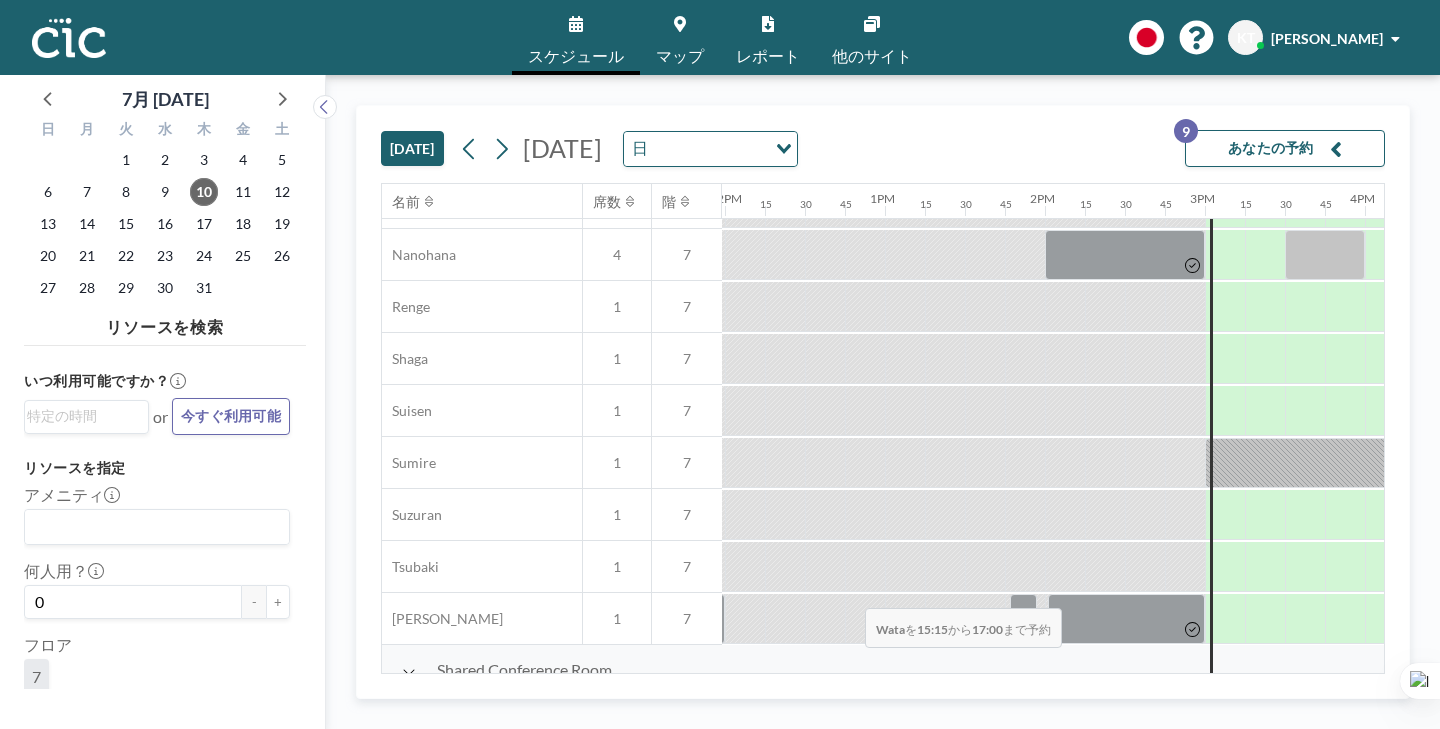 drag, startPoint x: 666, startPoint y: 618, endPoint x: 859, endPoint y: 630, distance: 193.3727 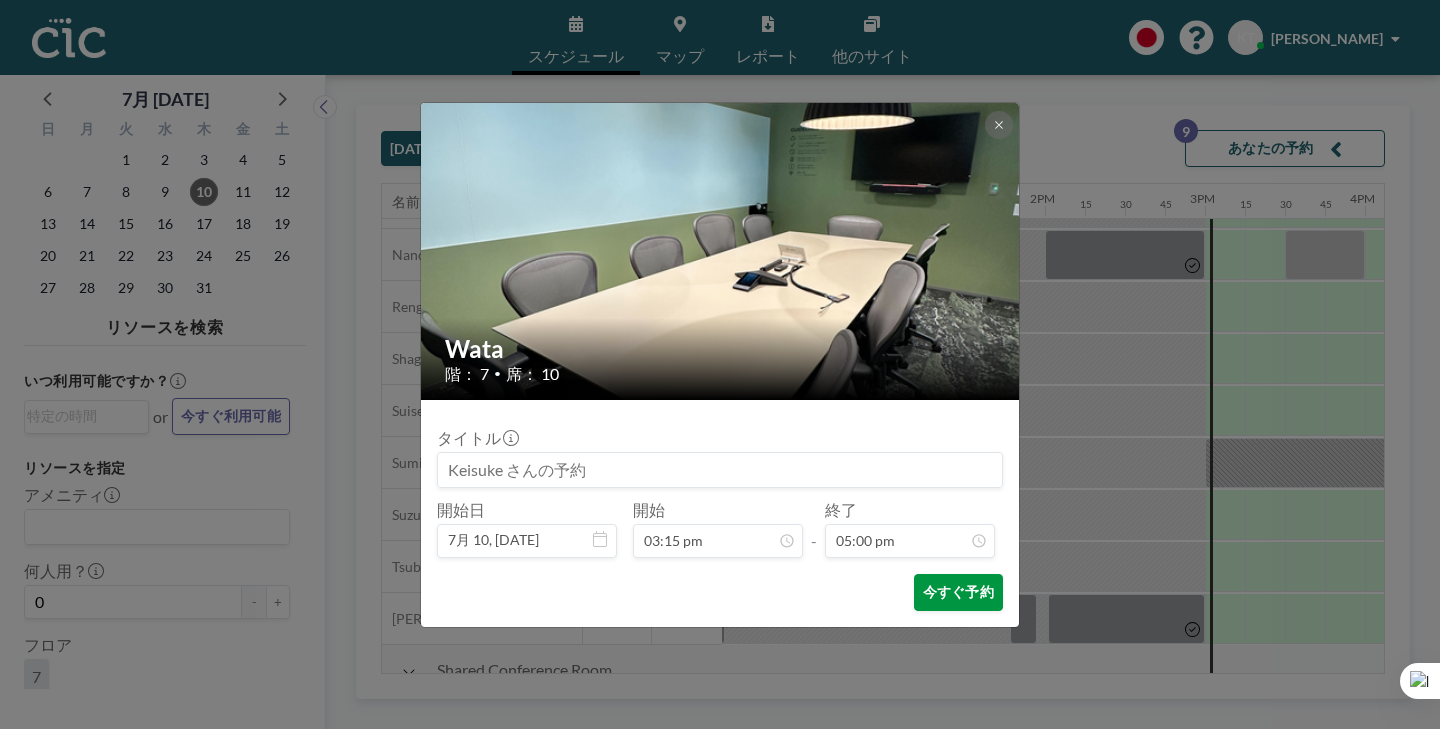 click on "今すぐ予約" at bounding box center (958, 592) 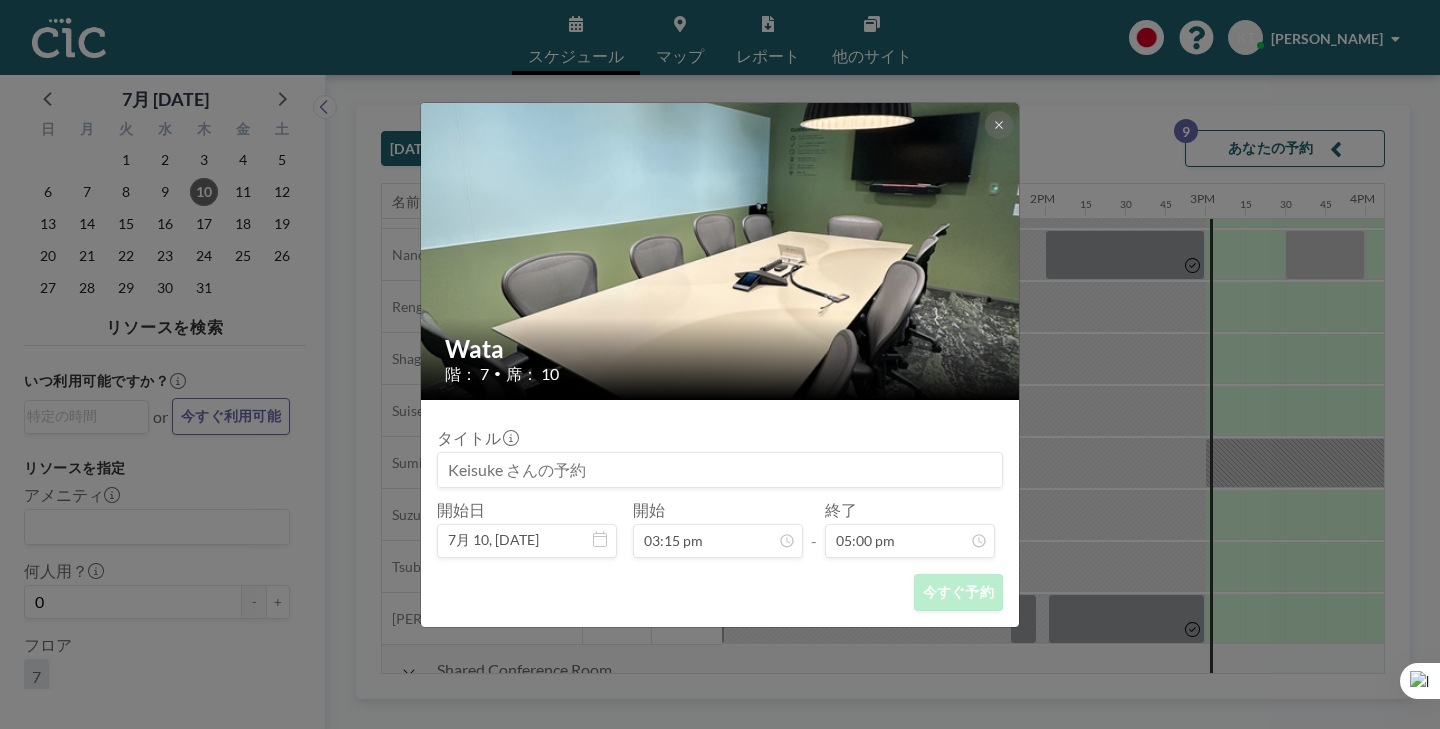 scroll, scrollTop: 0, scrollLeft: 0, axis: both 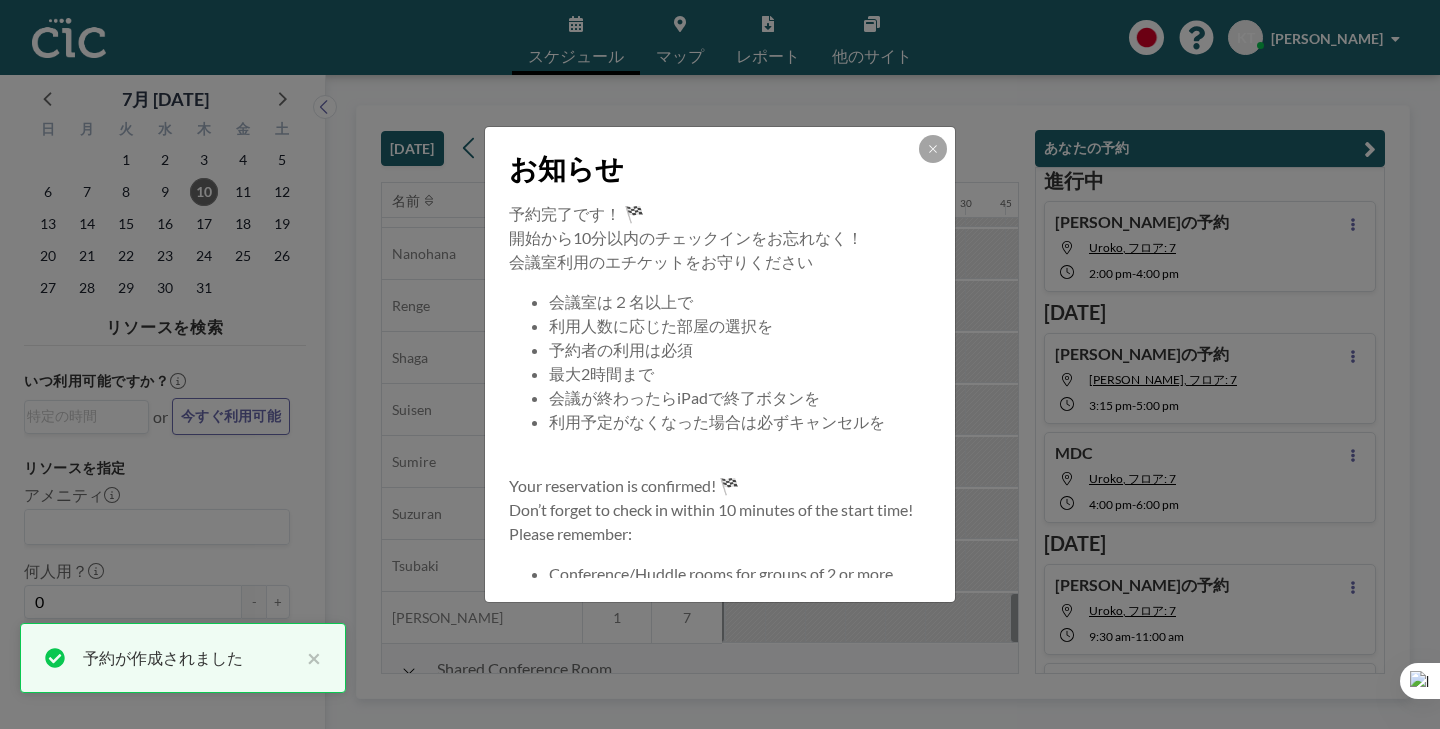 click on "お知らせ" at bounding box center (720, 164) 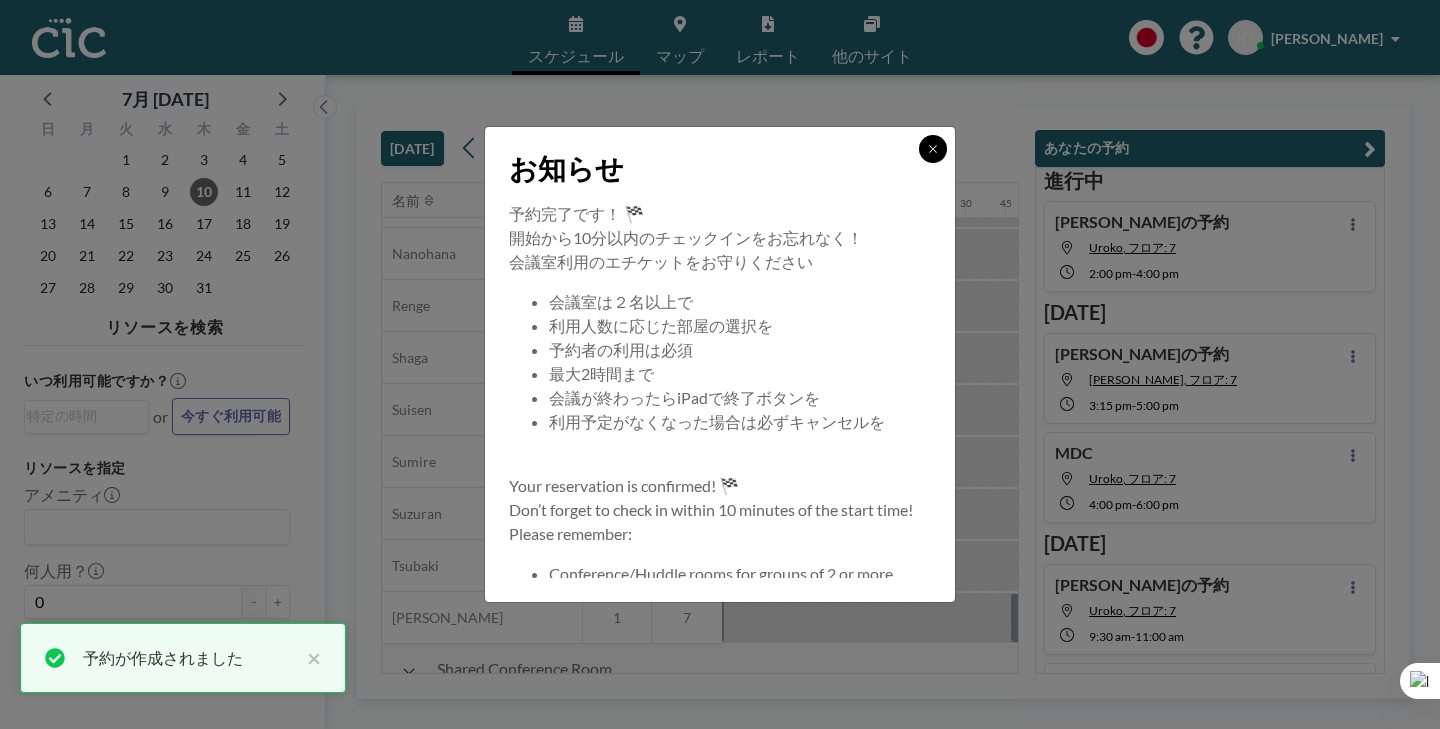 click at bounding box center (933, 149) 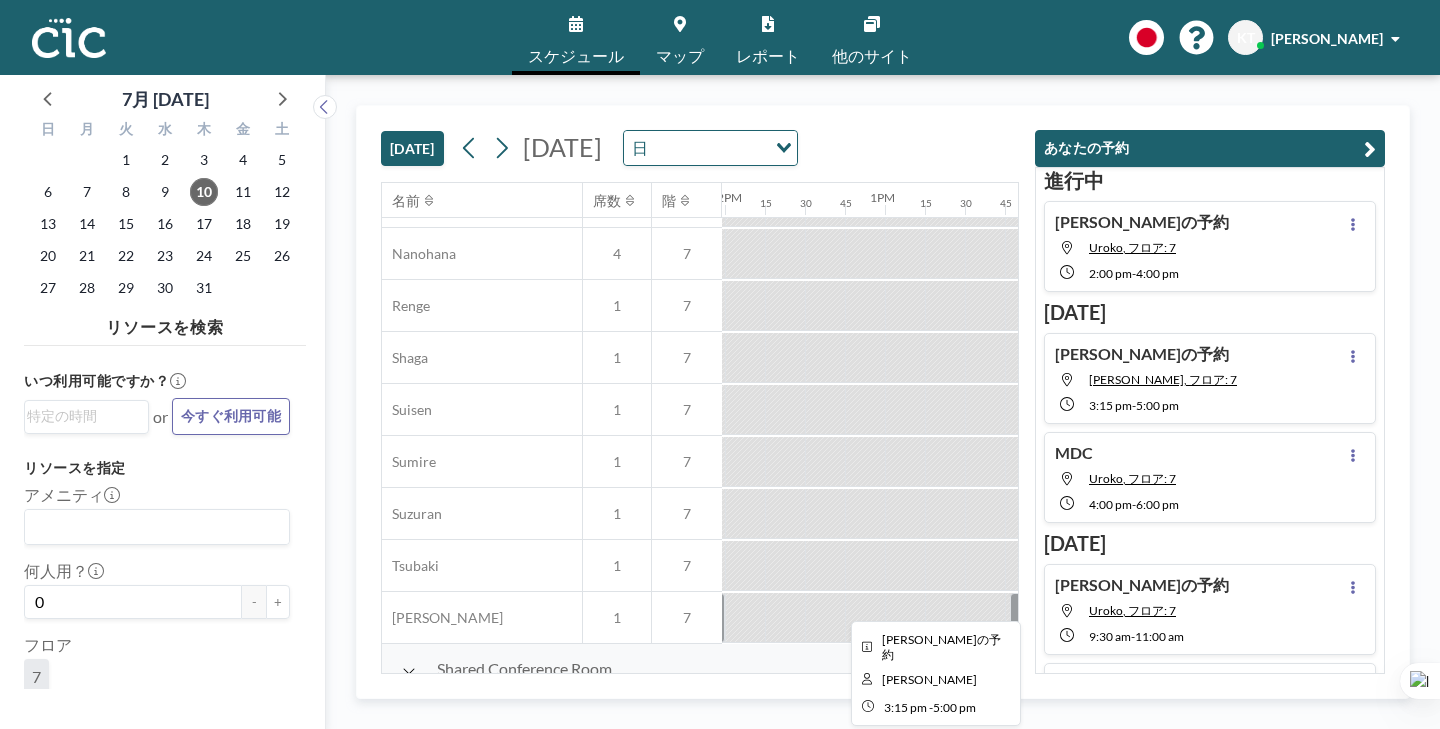 scroll, scrollTop: 1028, scrollLeft: 1917, axis: both 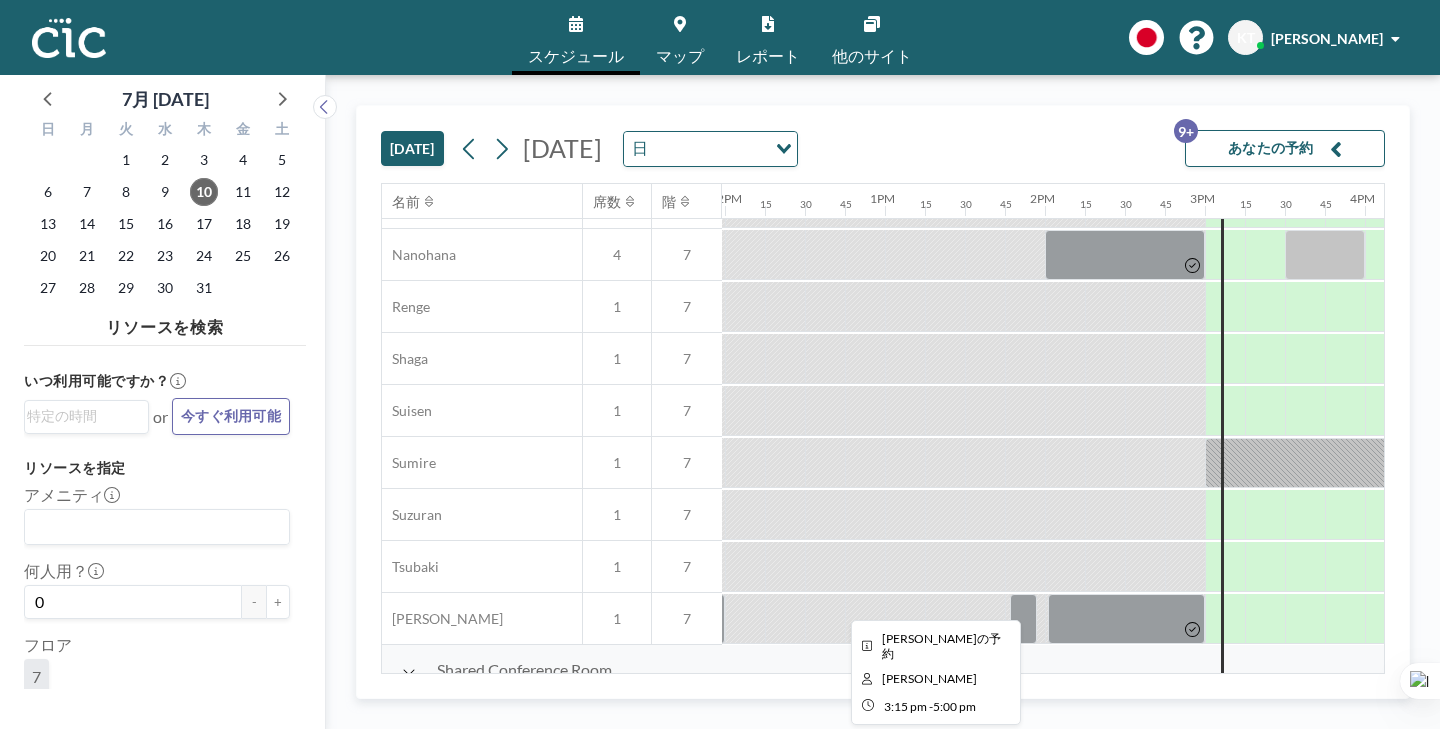 click at bounding box center [1385, 982] 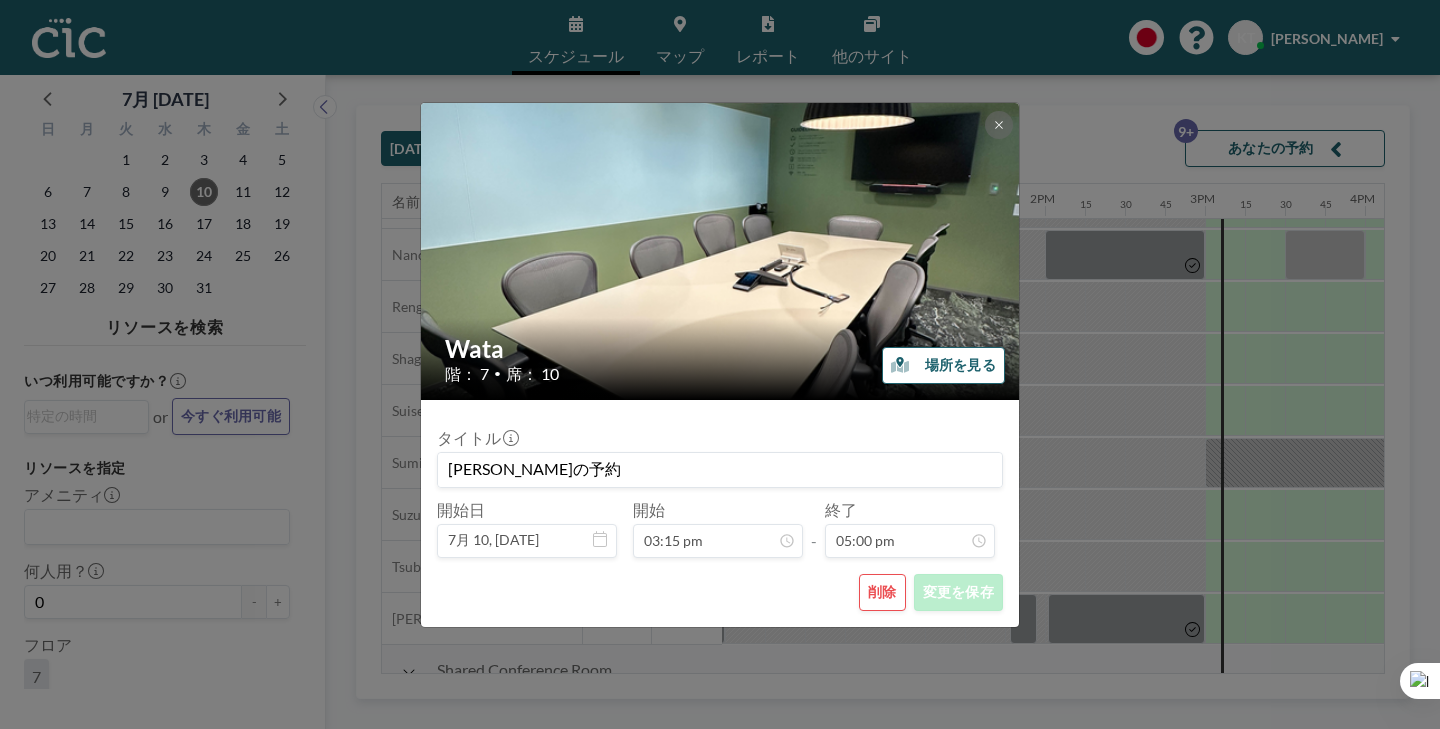 click on "[PERSON_NAME]の予約" at bounding box center [720, 470] 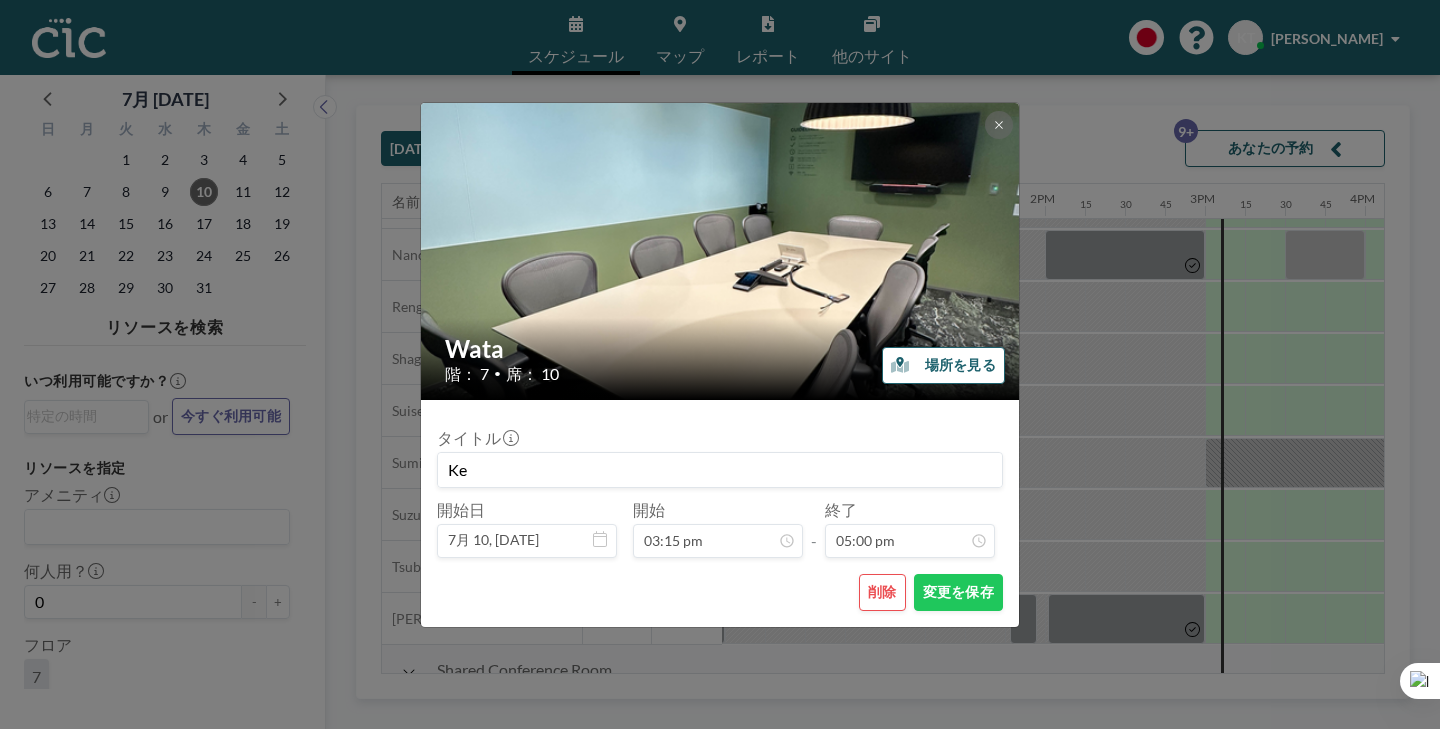 type on "K" 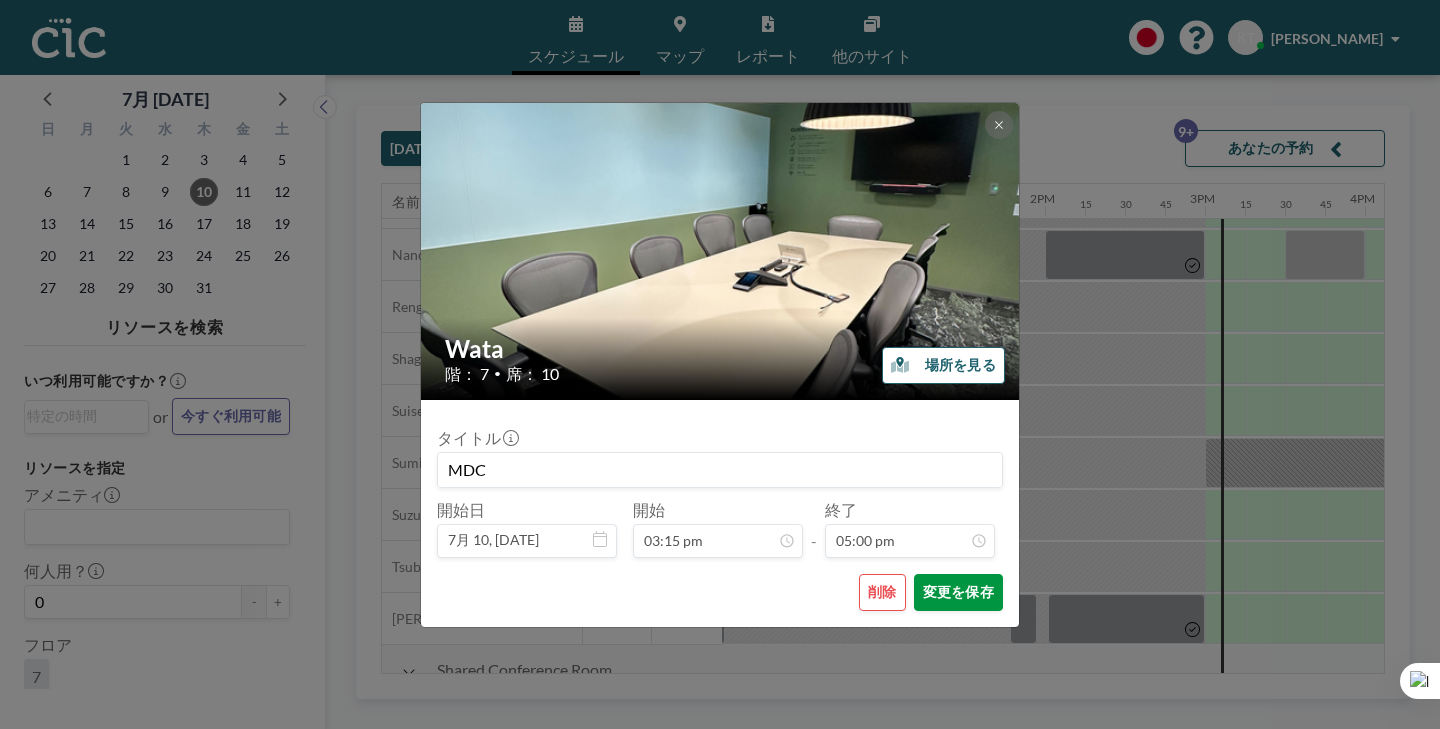 type on "MDC" 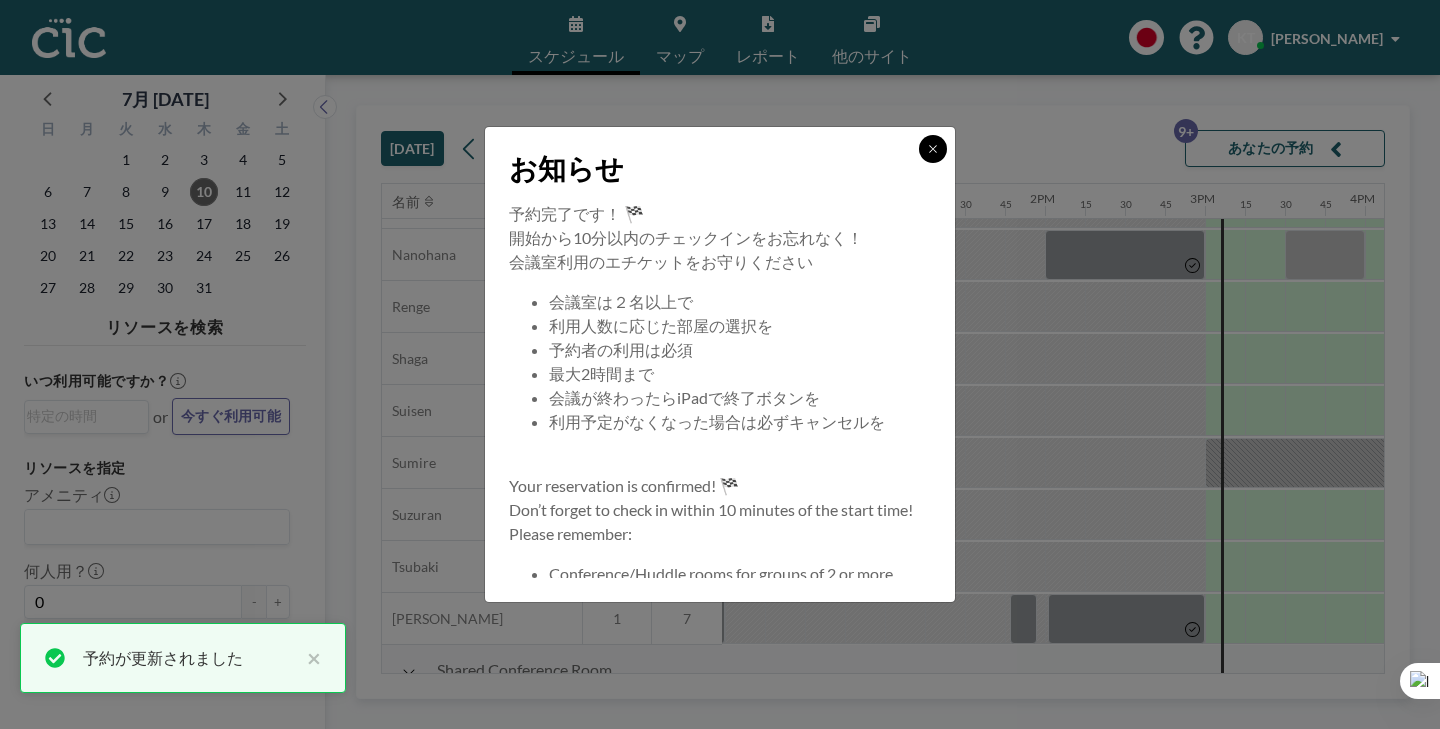 click at bounding box center [933, 149] 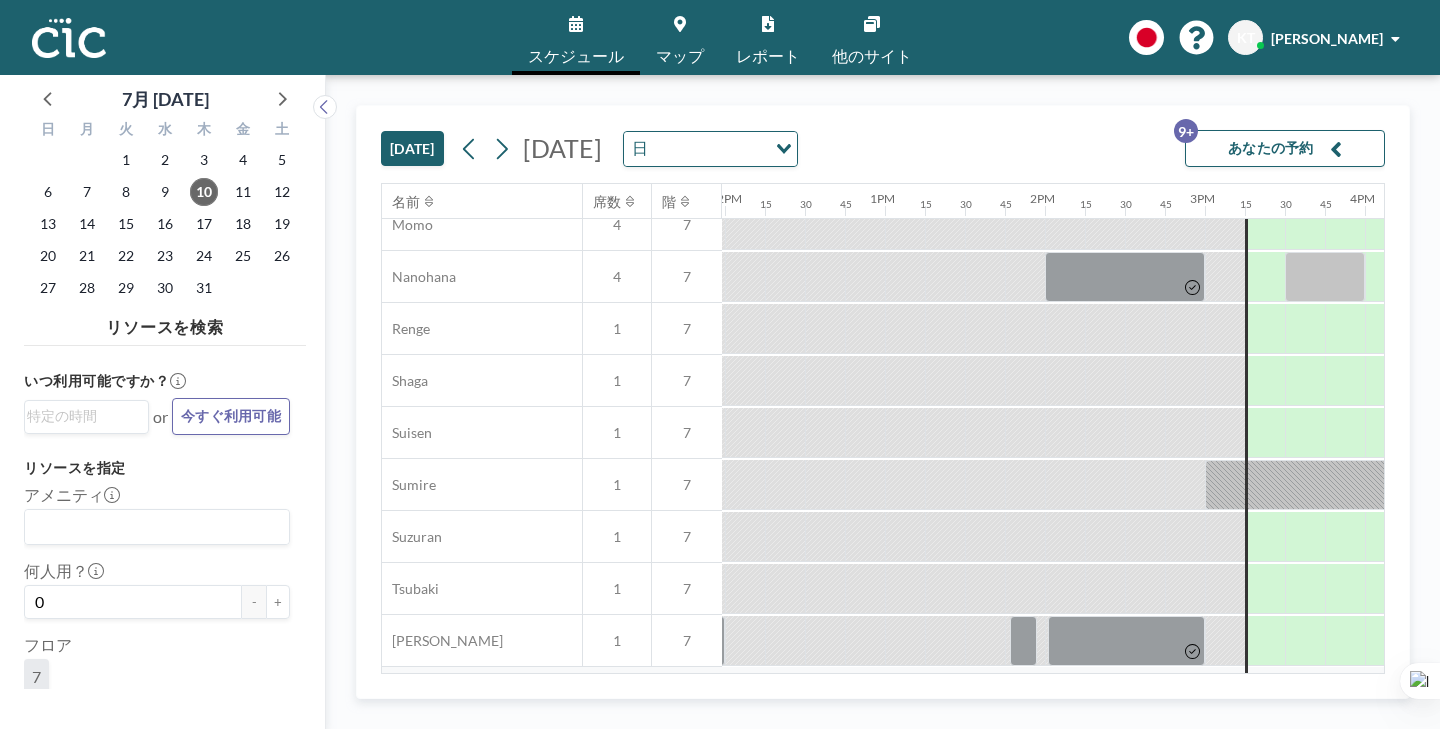 scroll, scrollTop: 1028, scrollLeft: 1917, axis: both 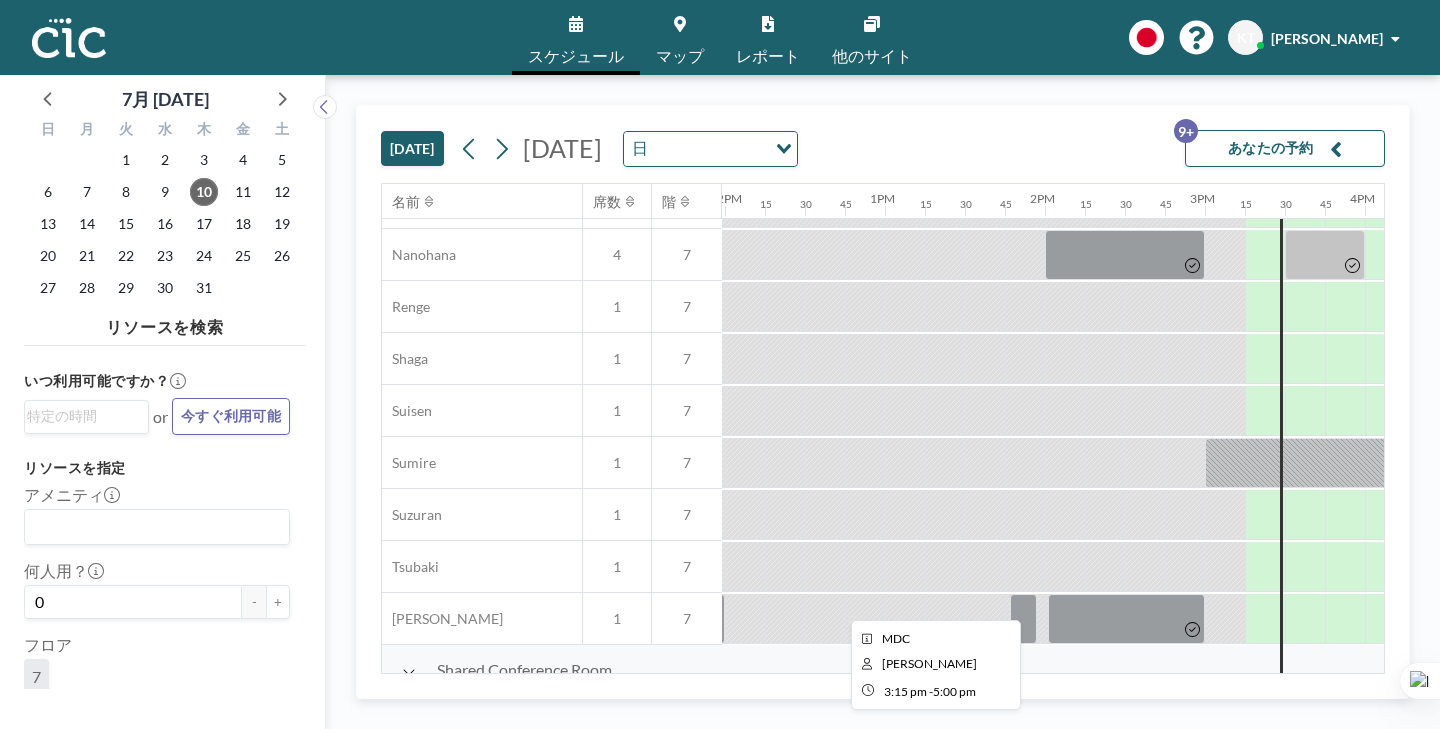 click at bounding box center (1385, 982) 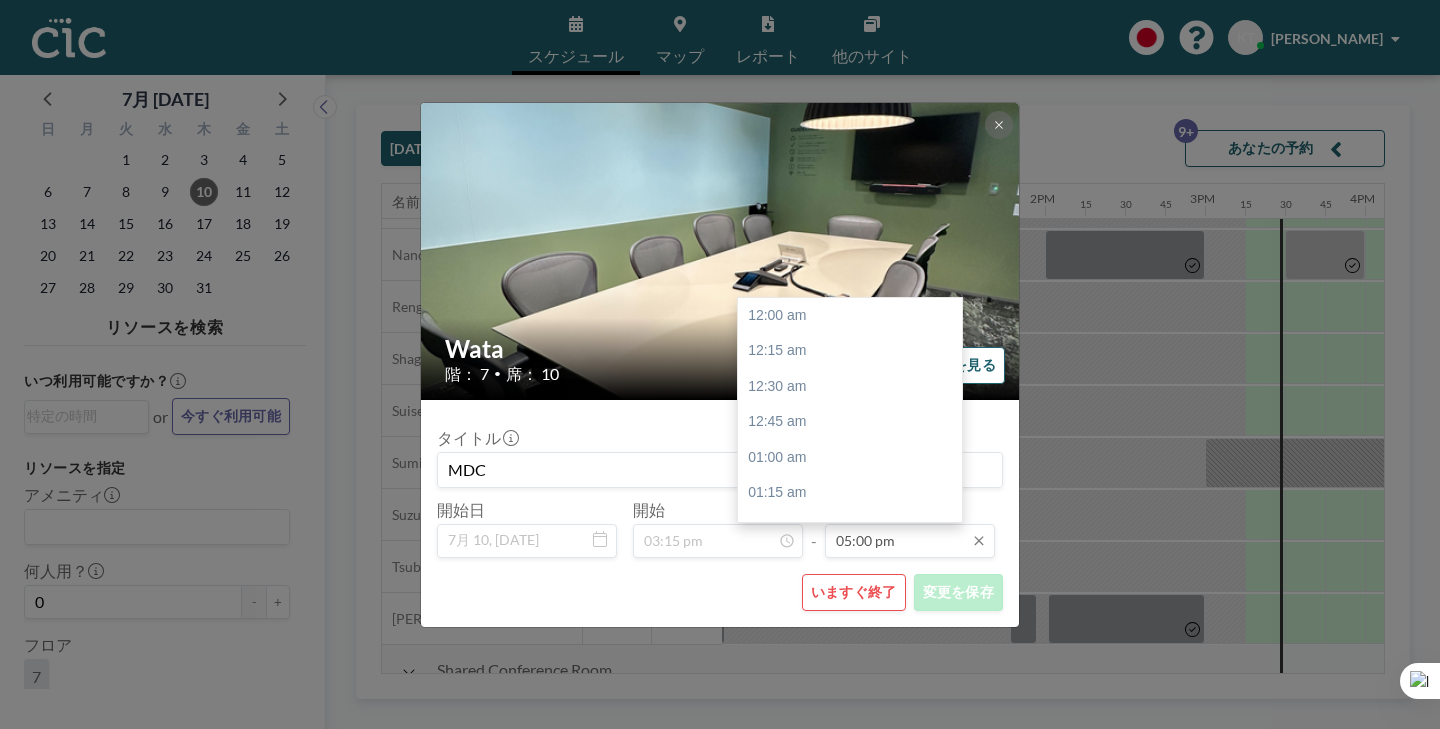 scroll, scrollTop: 2171, scrollLeft: 0, axis: vertical 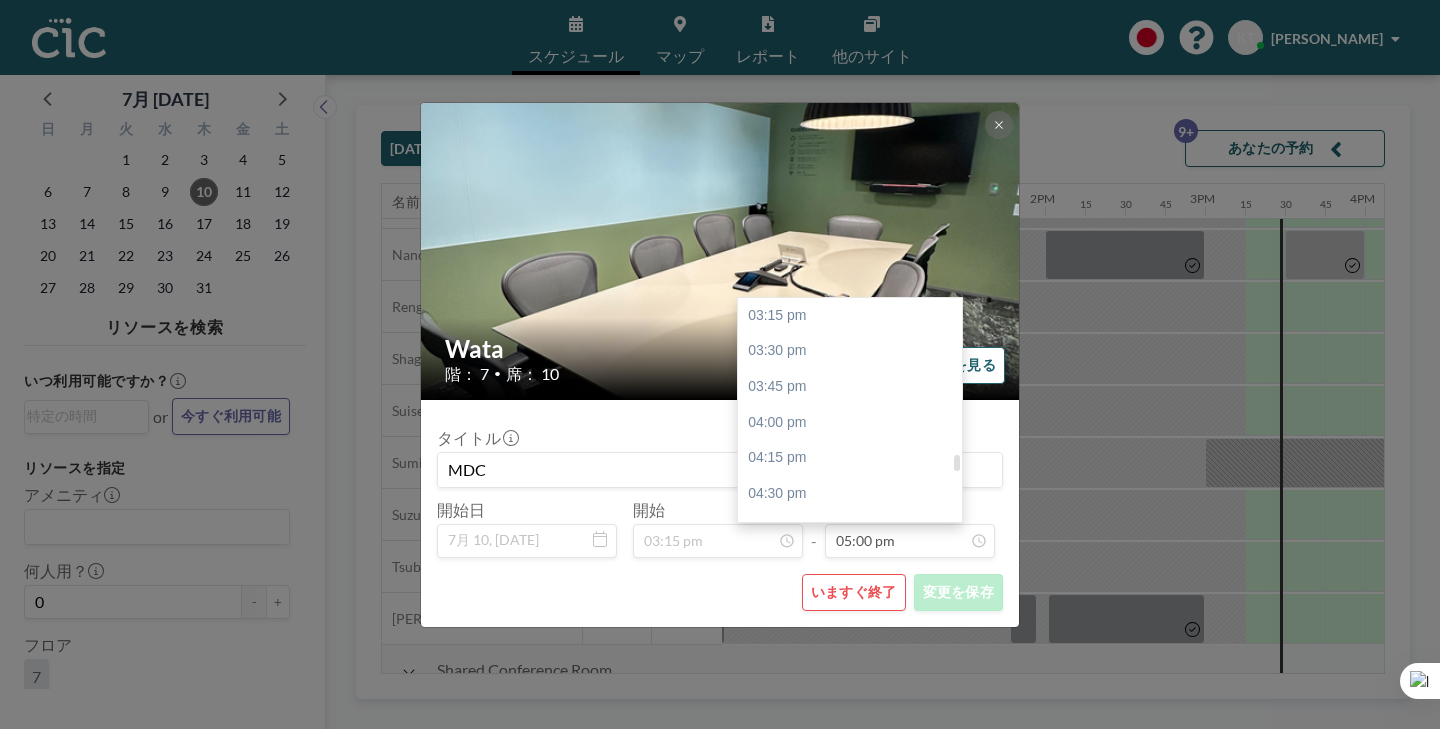 click on "05:30 pm" at bounding box center [850, 636] 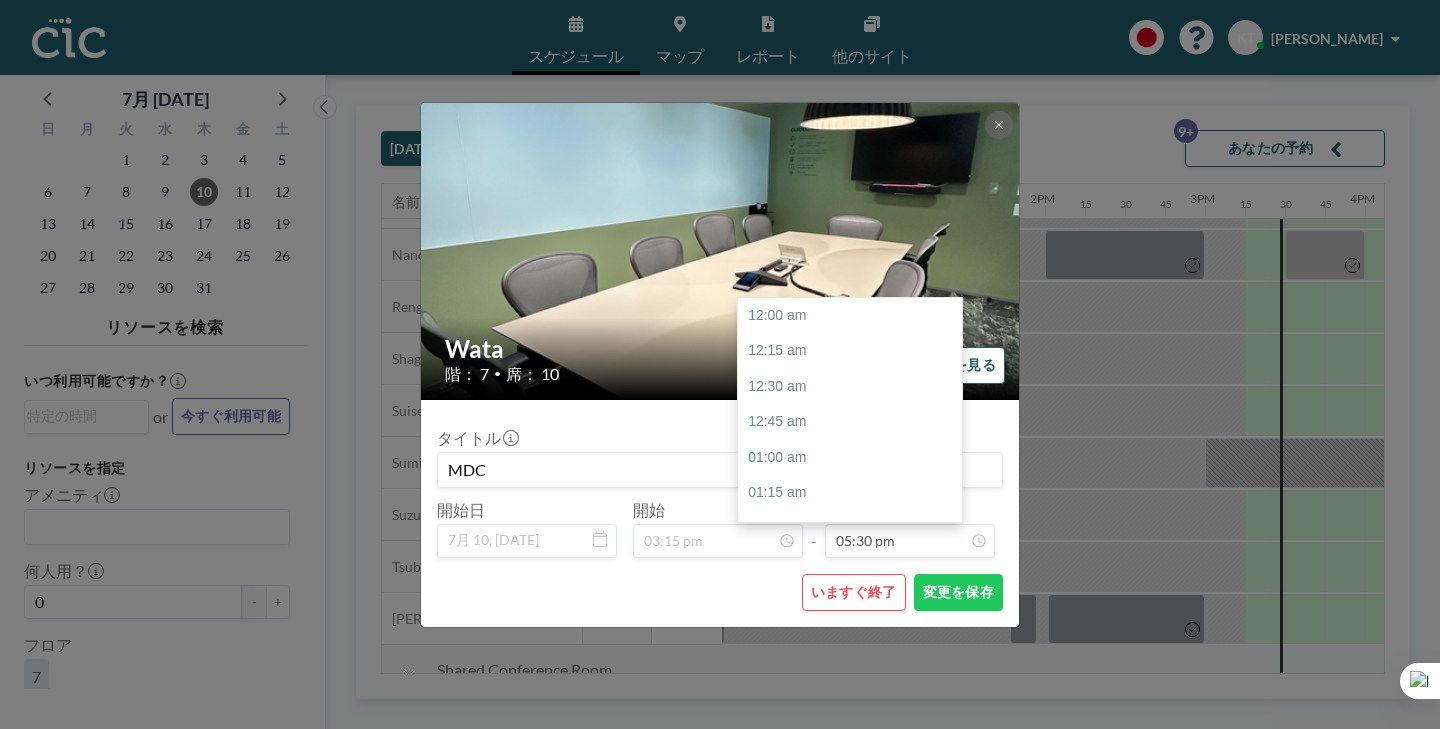 scroll, scrollTop: 2235, scrollLeft: 0, axis: vertical 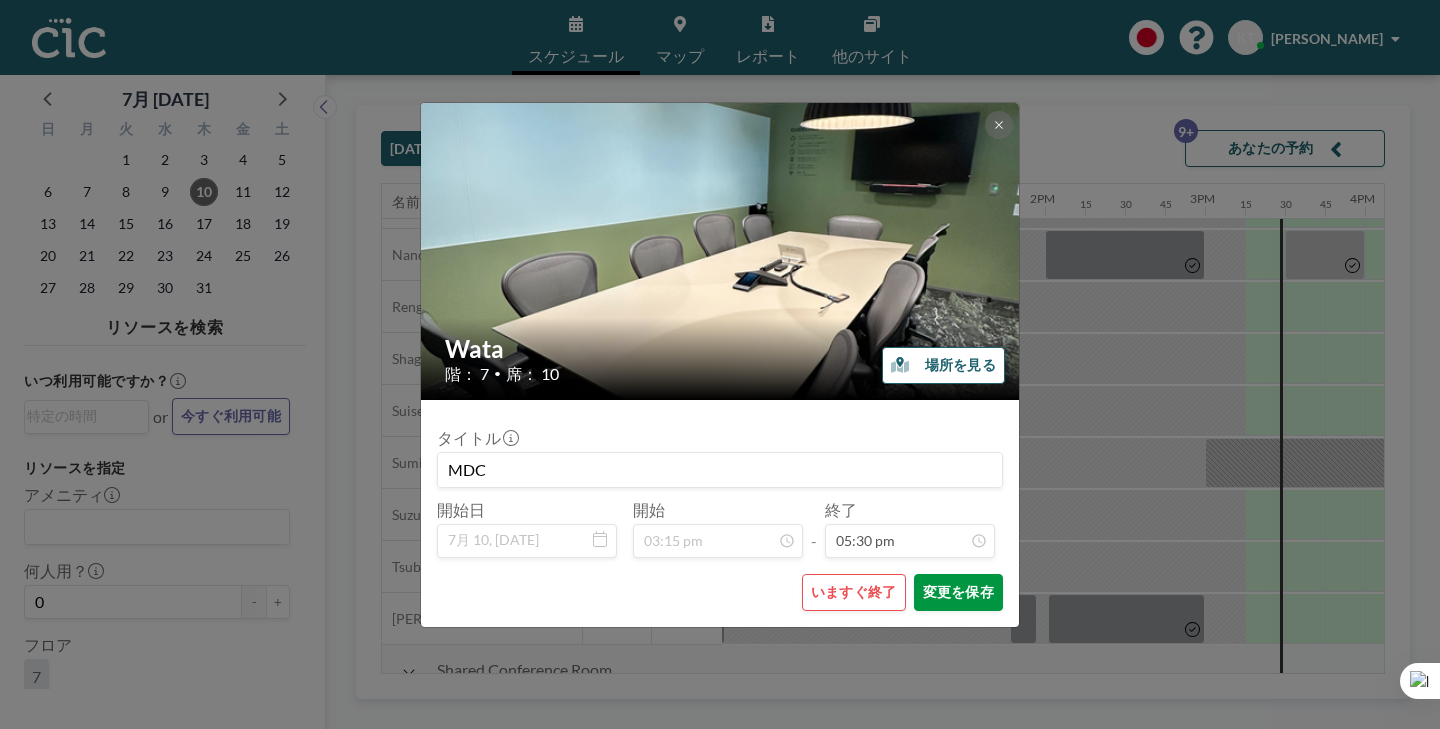 click on "変更を保存" at bounding box center [958, 592] 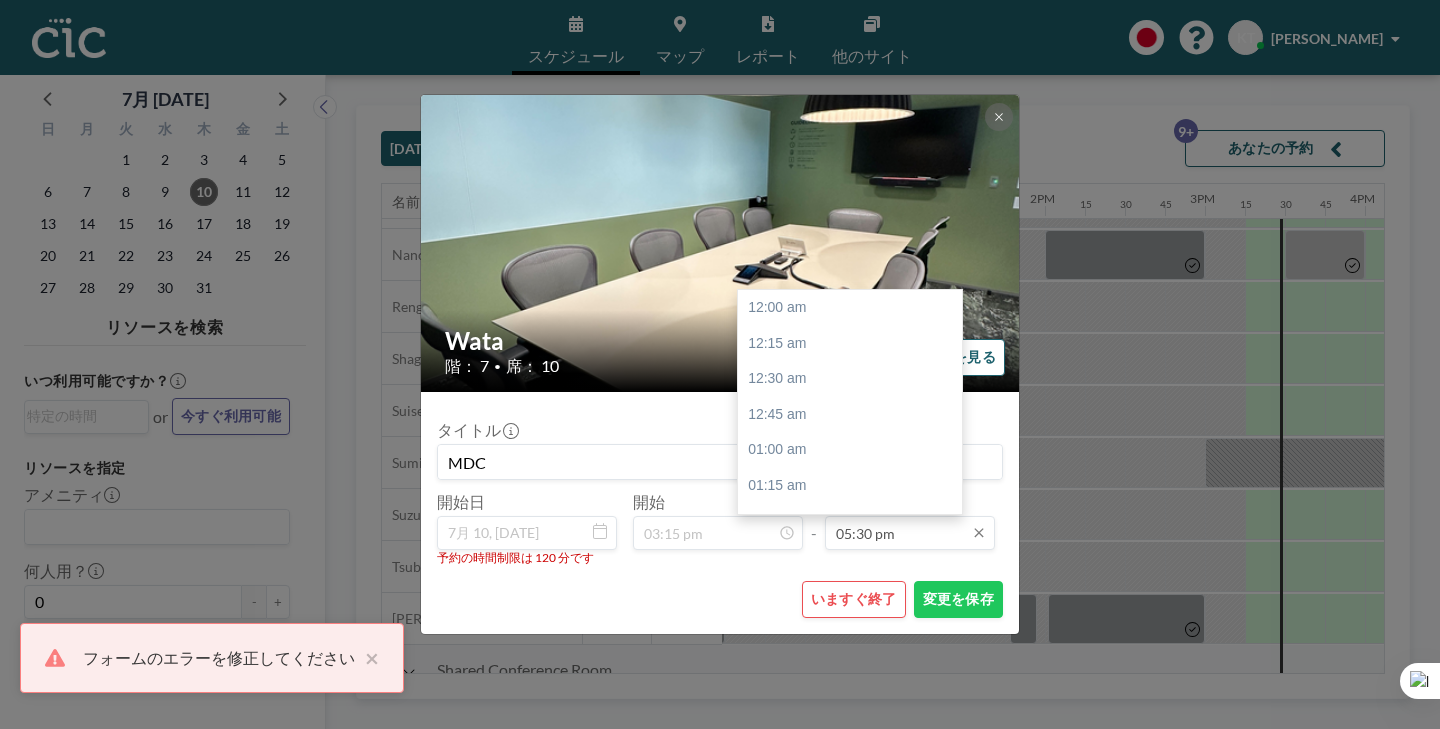 scroll, scrollTop: 2235, scrollLeft: 0, axis: vertical 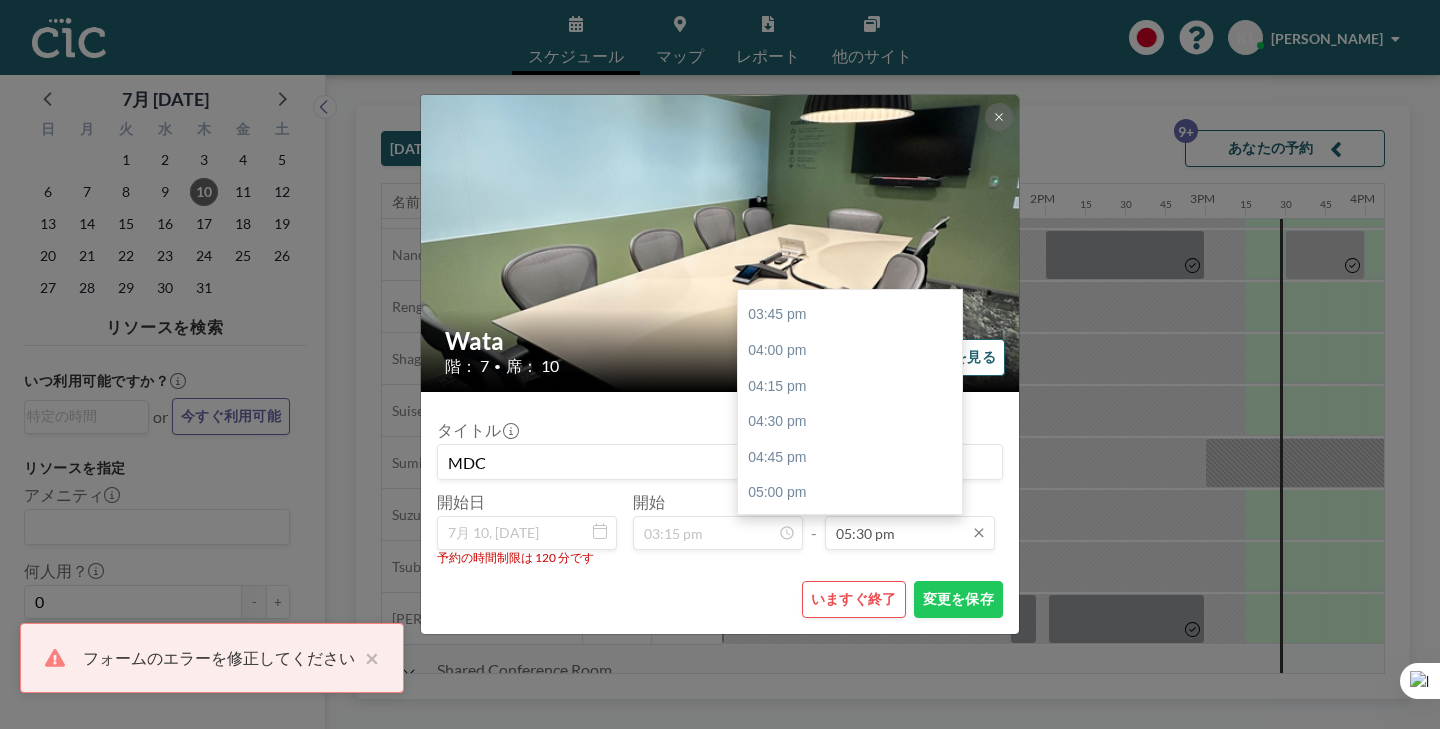 click on "05:30 pm" at bounding box center [910, 533] 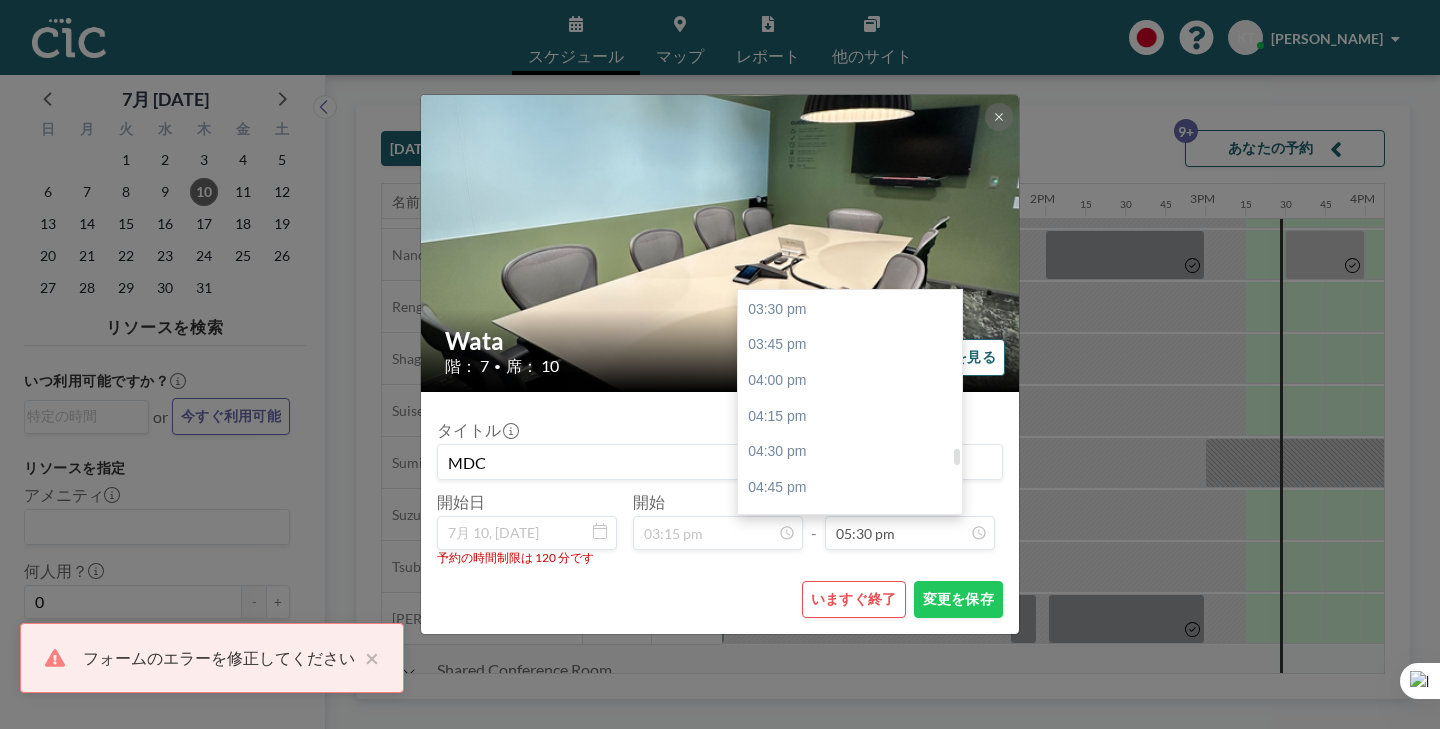 scroll, scrollTop: 2142, scrollLeft: 0, axis: vertical 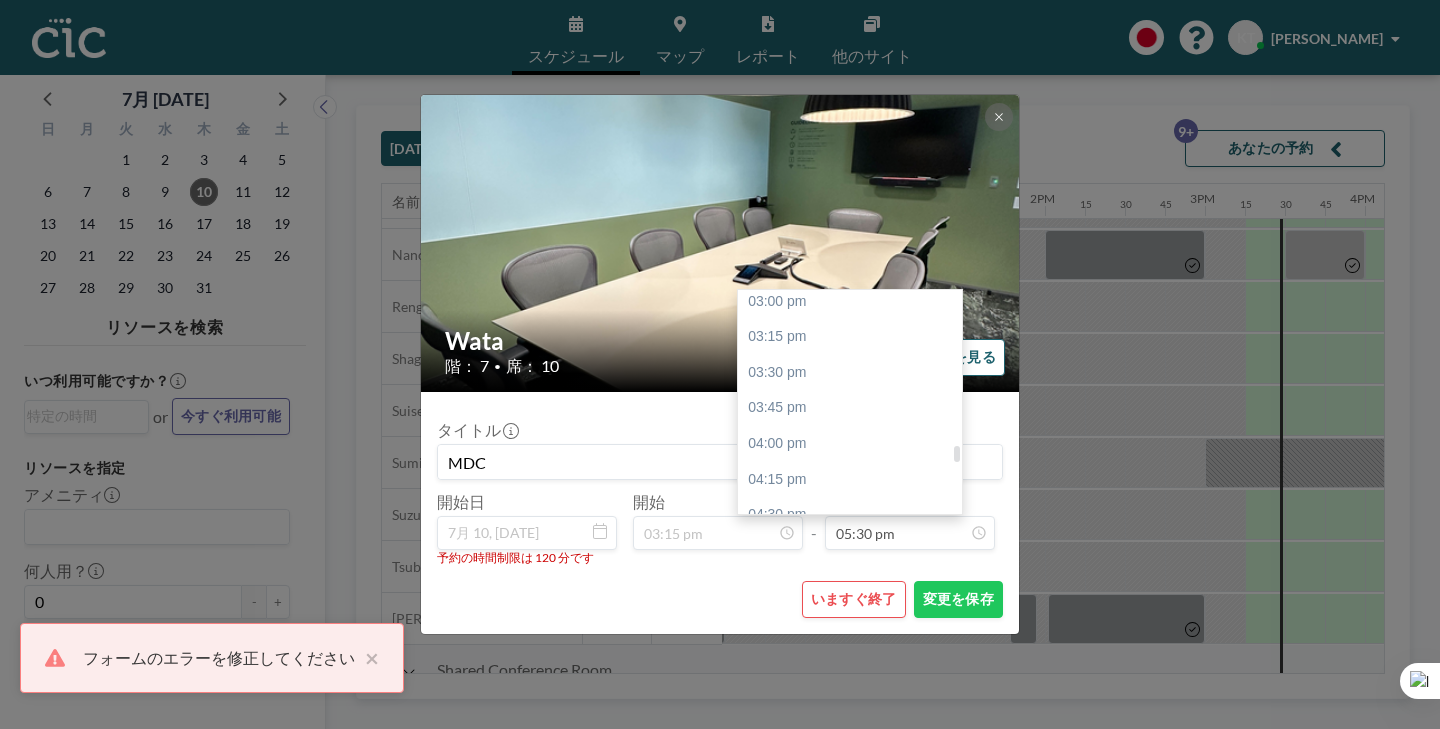 click on "05:15 pm" at bounding box center [850, 622] 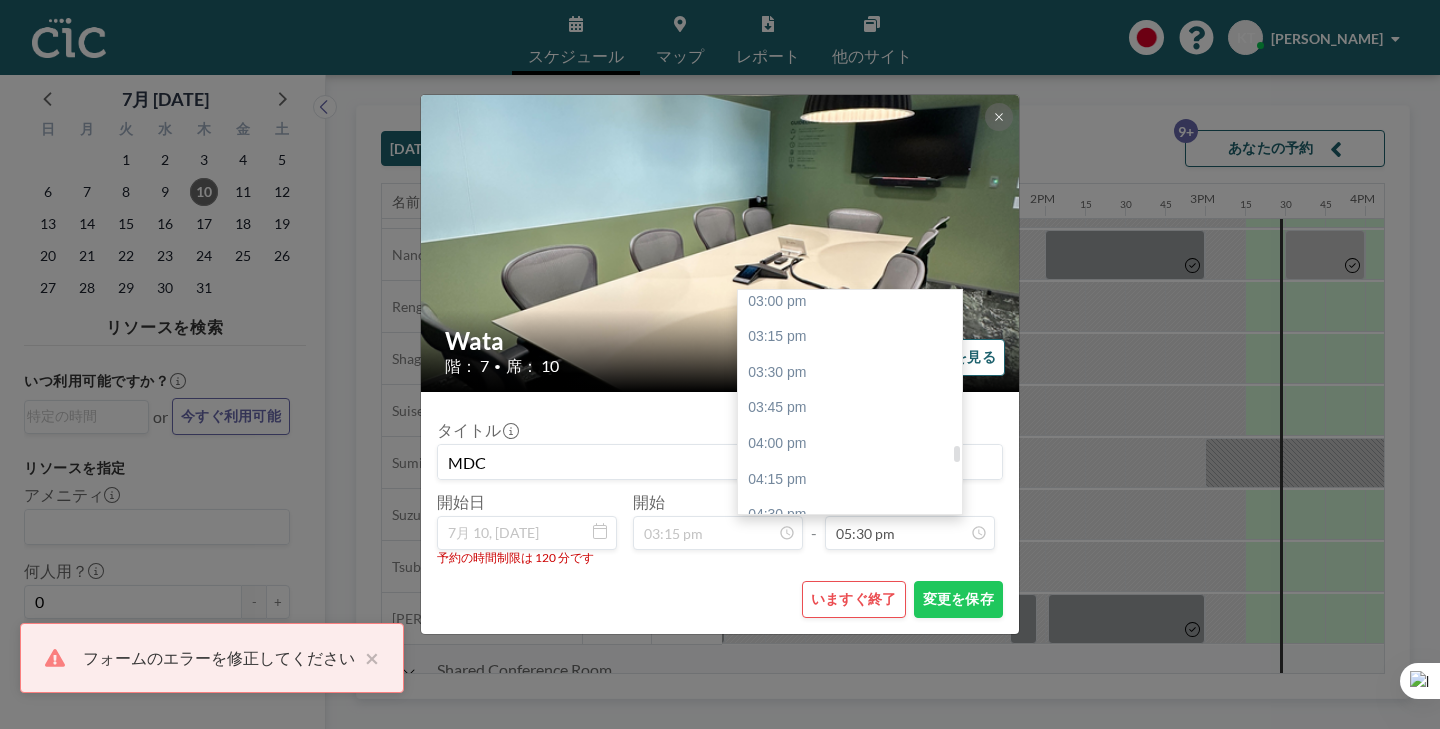 type on "05:15 pm" 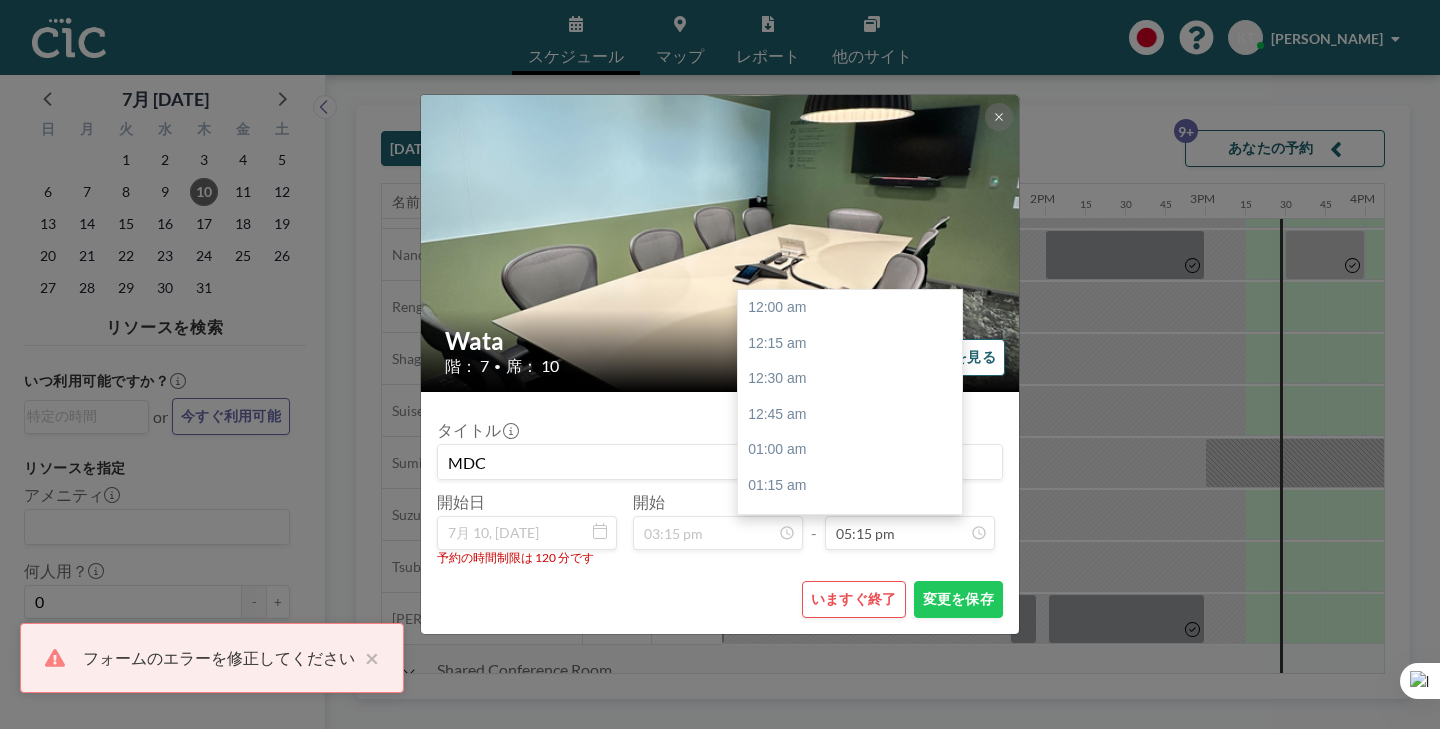 scroll, scrollTop: 2203, scrollLeft: 0, axis: vertical 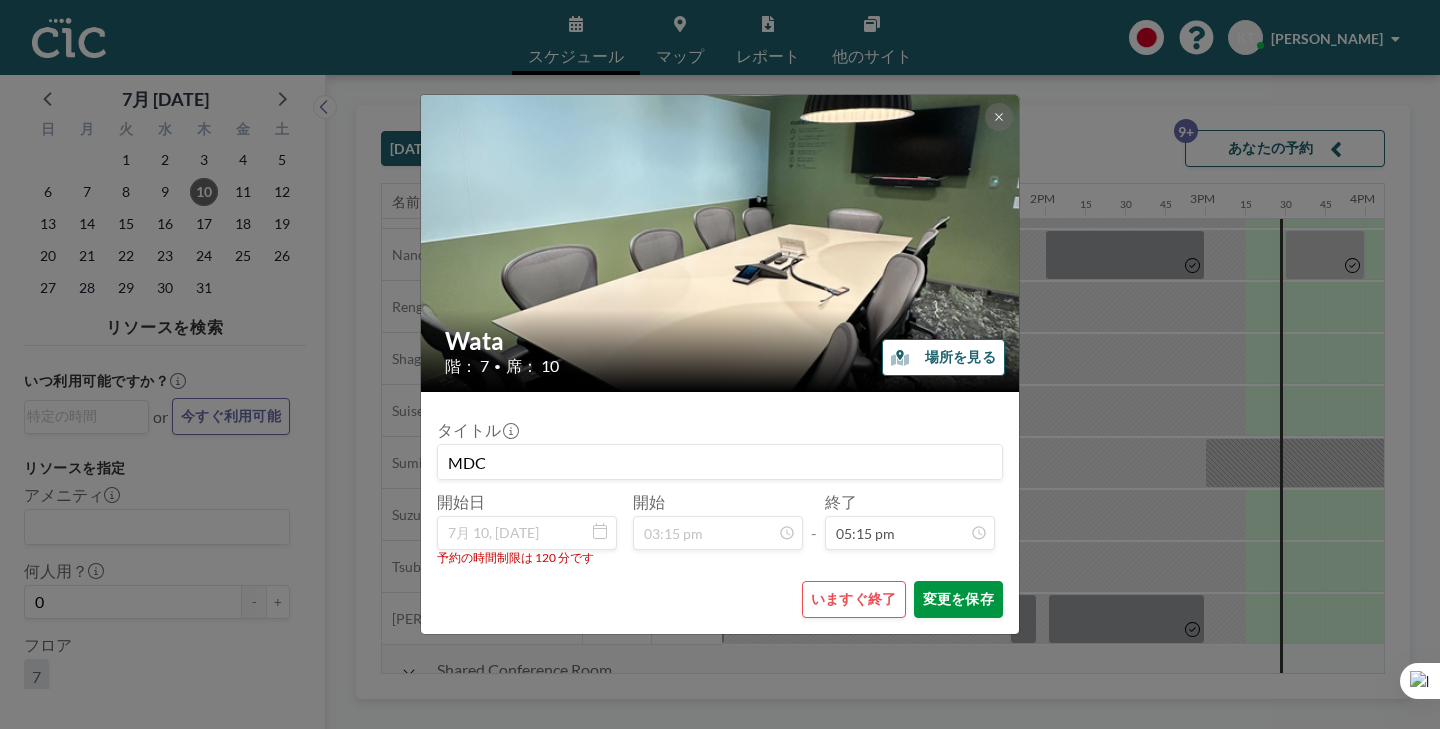 click on "変更を保存" at bounding box center [958, 599] 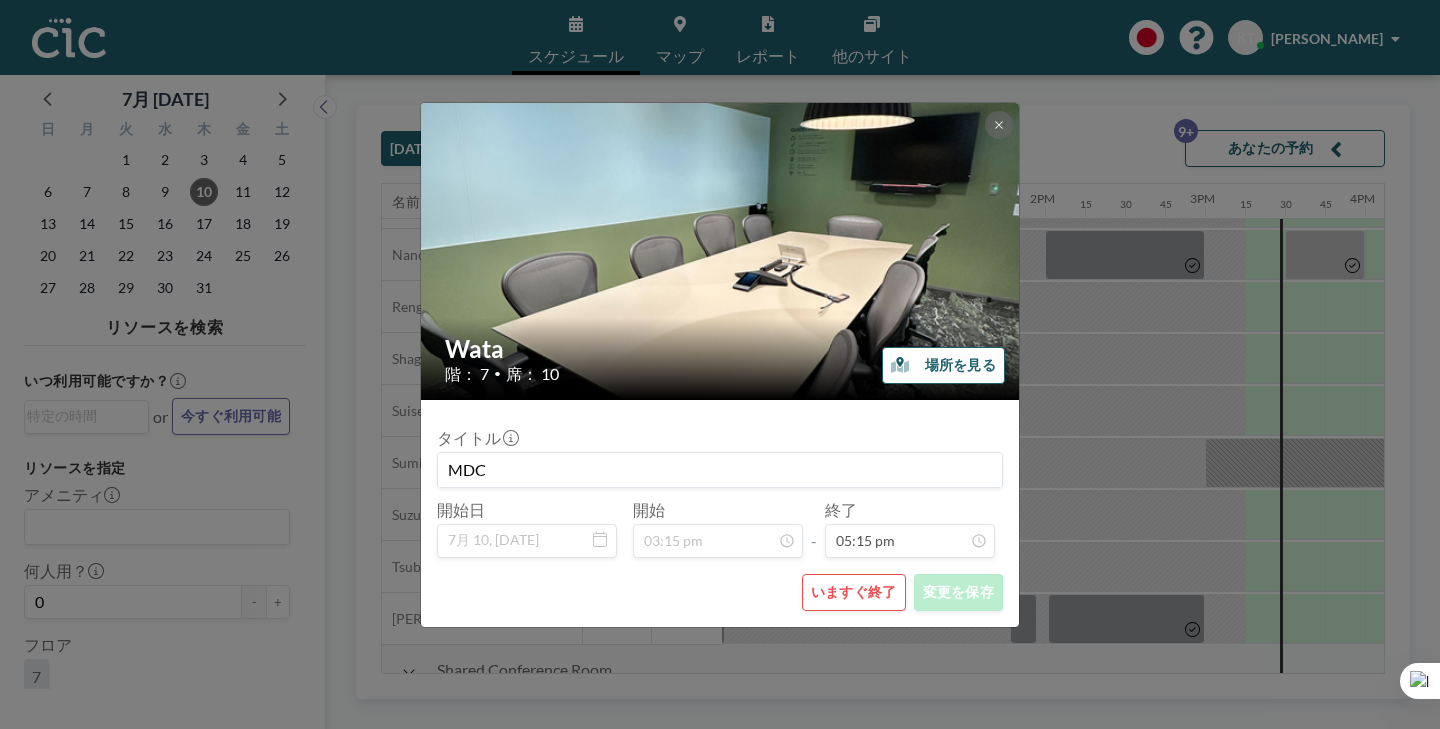 scroll, scrollTop: 2203, scrollLeft: 0, axis: vertical 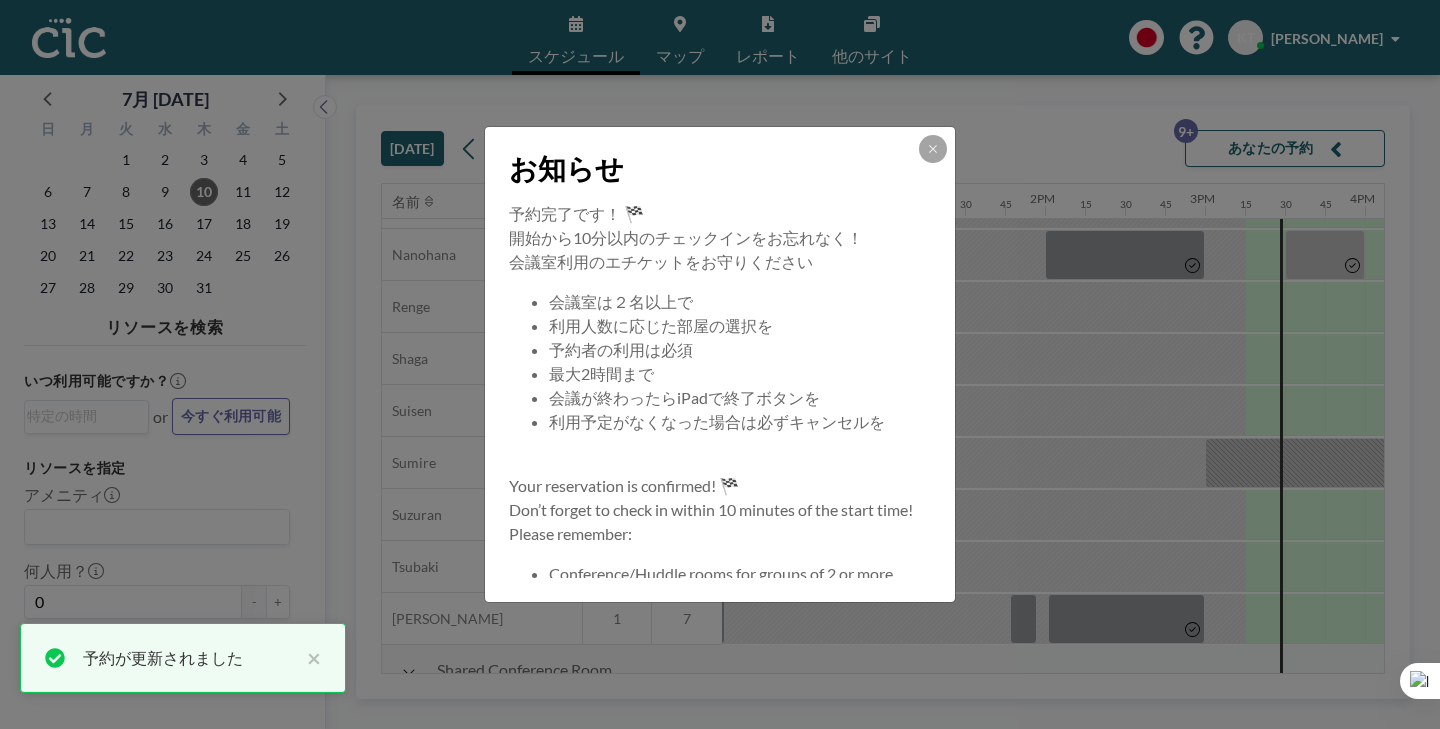 click on "お知らせ 予約完了です！ 🏁 開始から10分以内のチェックインをお忘れなく！ 会議室利用のエチケットをお守りください 会議室は２名以上で 利用人数に応じた部屋の選択を 予約者の利用は必須 最大2時間まで 会議が終わったらiPadで終了ボタンを 利用予定がなくなった場合は必ずキャンセルを Your reservation is confirmed! 🏁 Don’t forget to check in within 10 minutes of the start time! Please remember: Conference/Huddle rooms for groups of 2 or more Choose a room based on the number of participants Reservation holder must be present Maximum reservation duration: 2 hours Press the "End" button on the iPad after your meeting If your plans change, be sure to cancel" at bounding box center (720, 364) 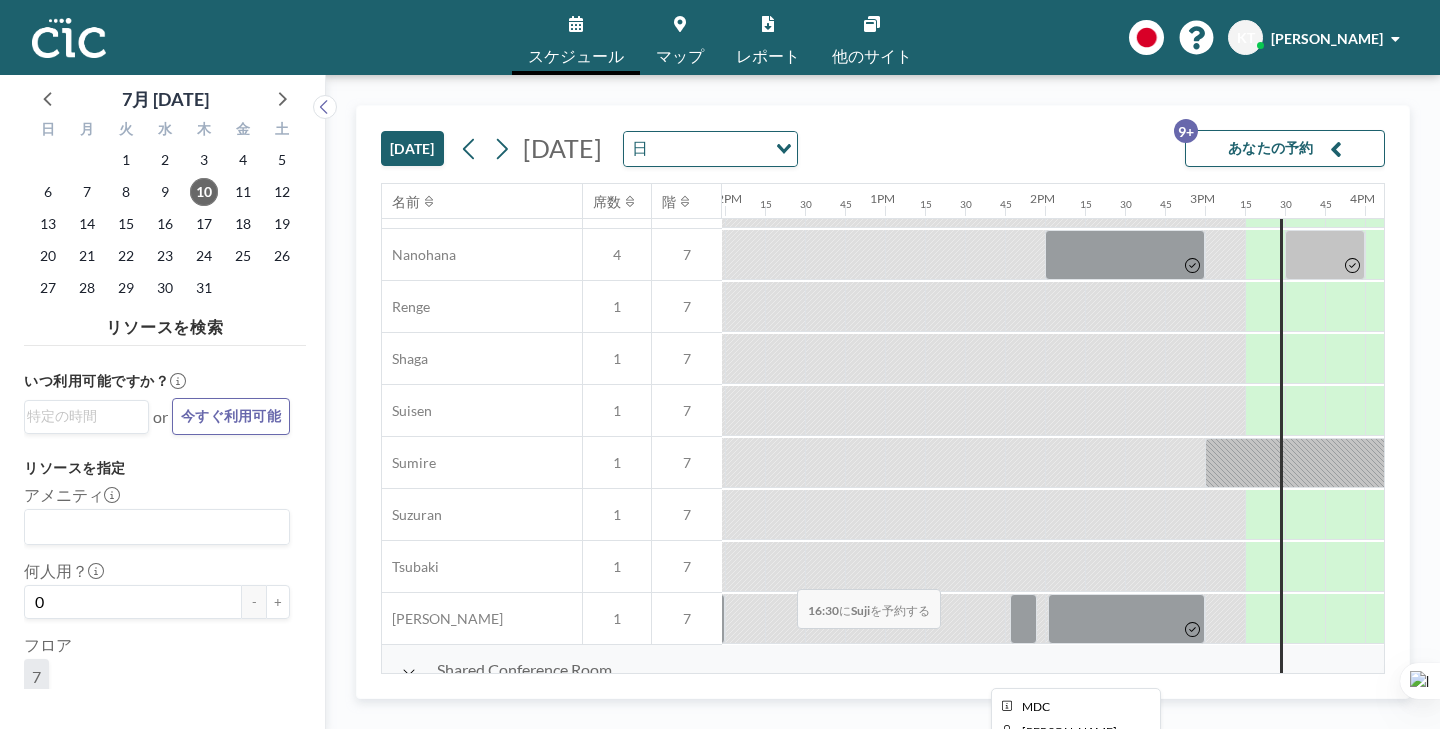 click at bounding box center (1525, 878) 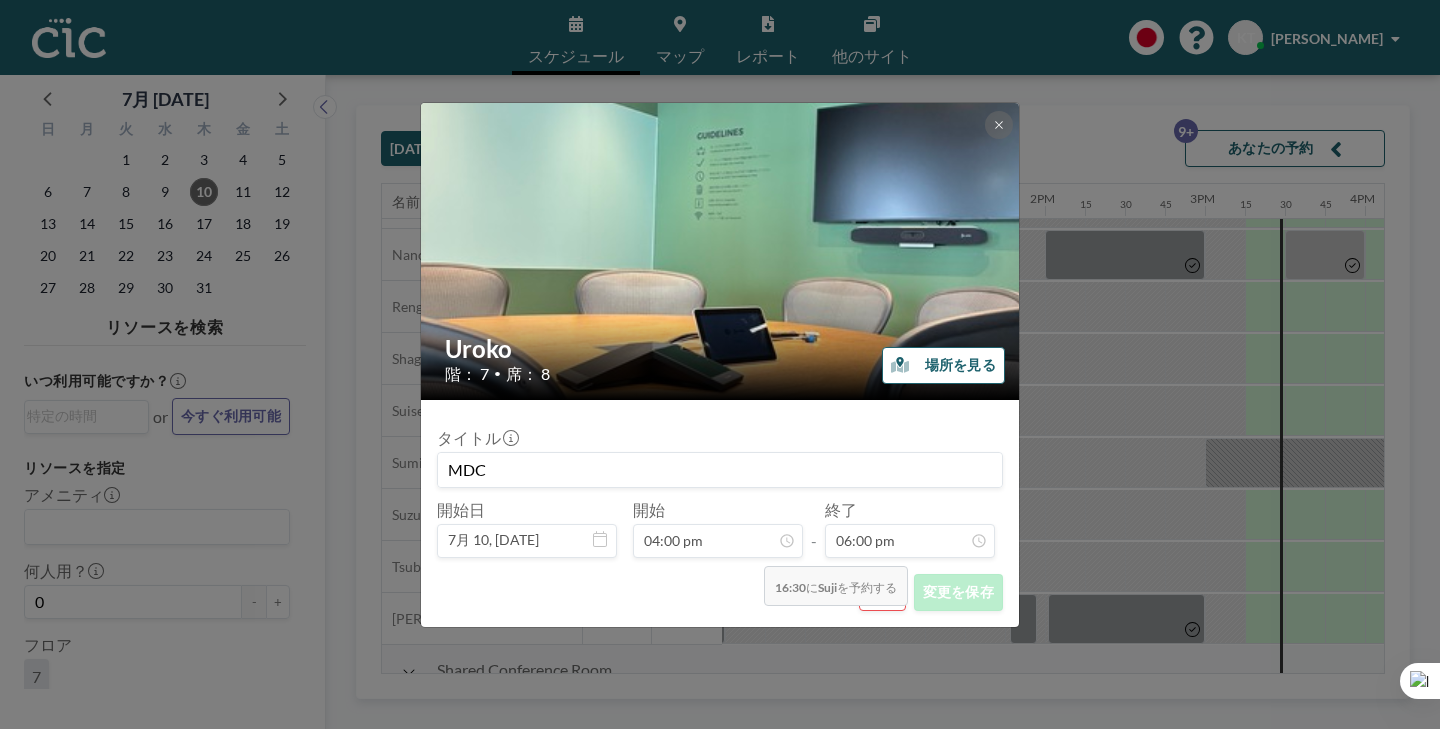 scroll, scrollTop: 64, scrollLeft: 0, axis: vertical 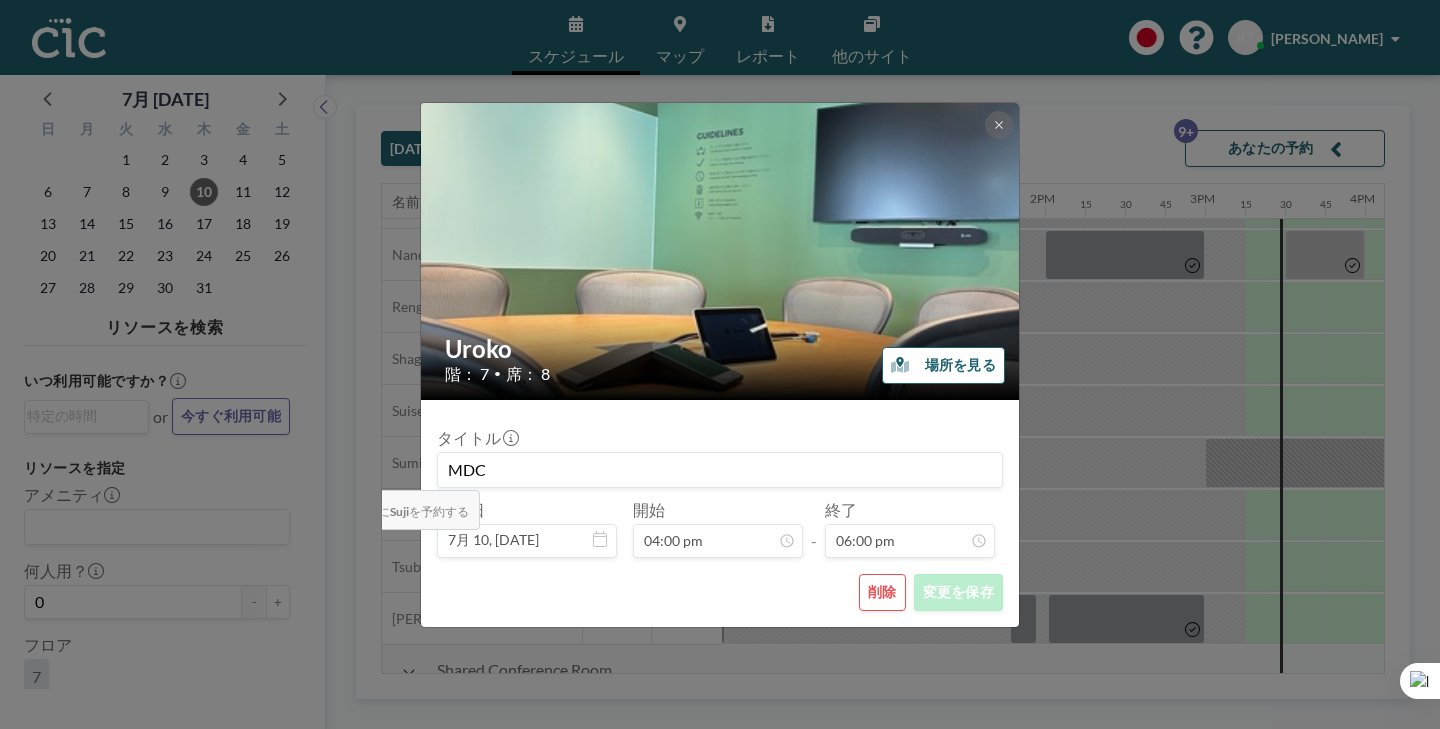 click on "Uroko   階： 7   •   席： 8   場所を見る   タイトル  MDC  開始日  7月 10, [DATE]  開始  04:00 pm      -   終了  06:00 pm               削除   変更を保存" at bounding box center (720, 364) 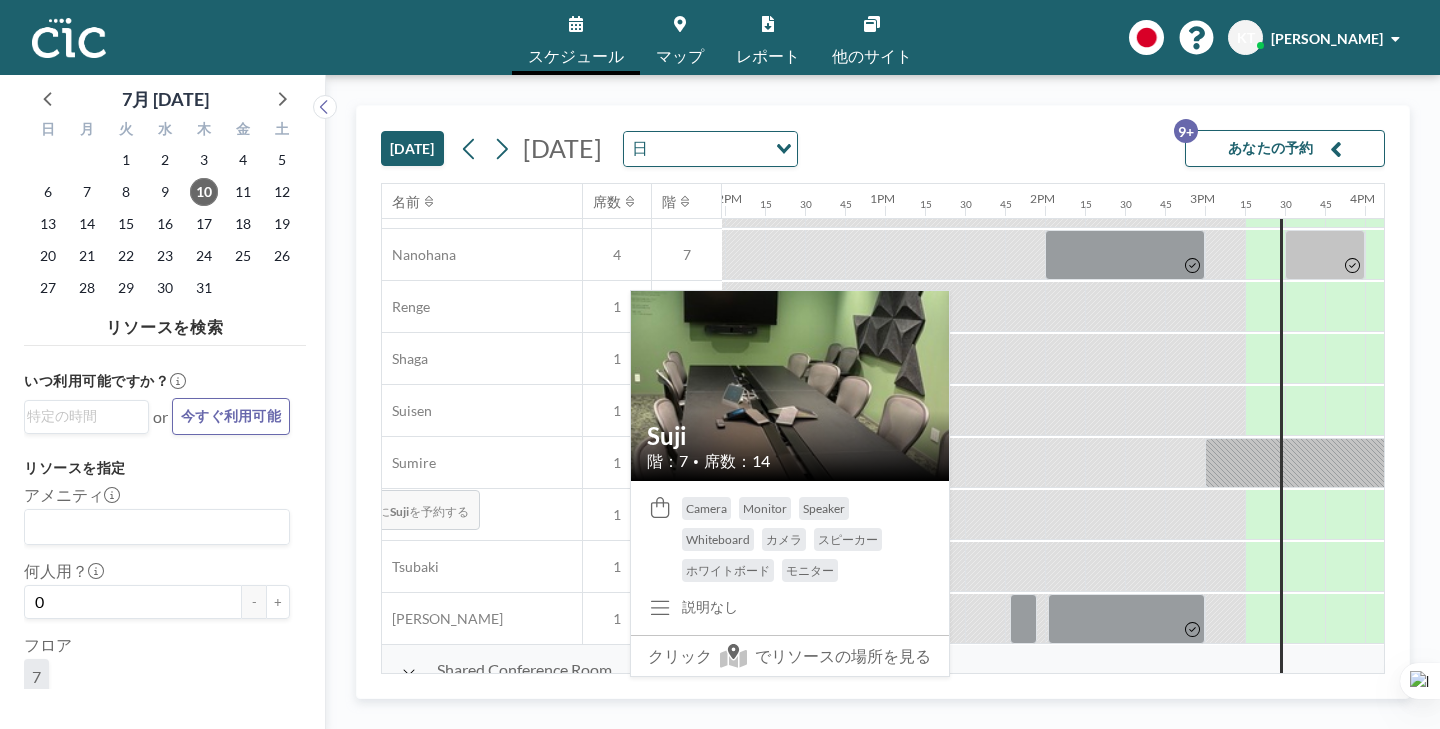 click on "Suji" at bounding box center [398, 774] 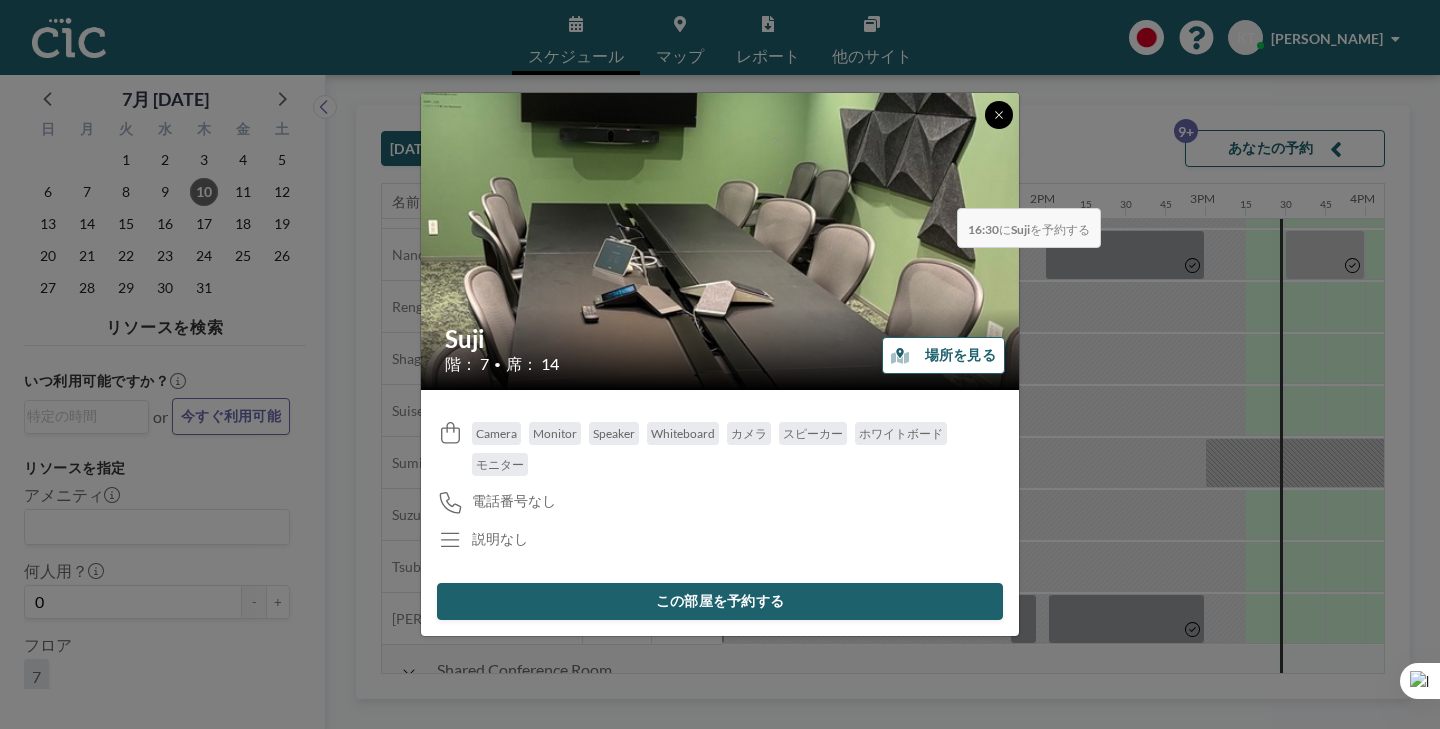 click at bounding box center [999, 115] 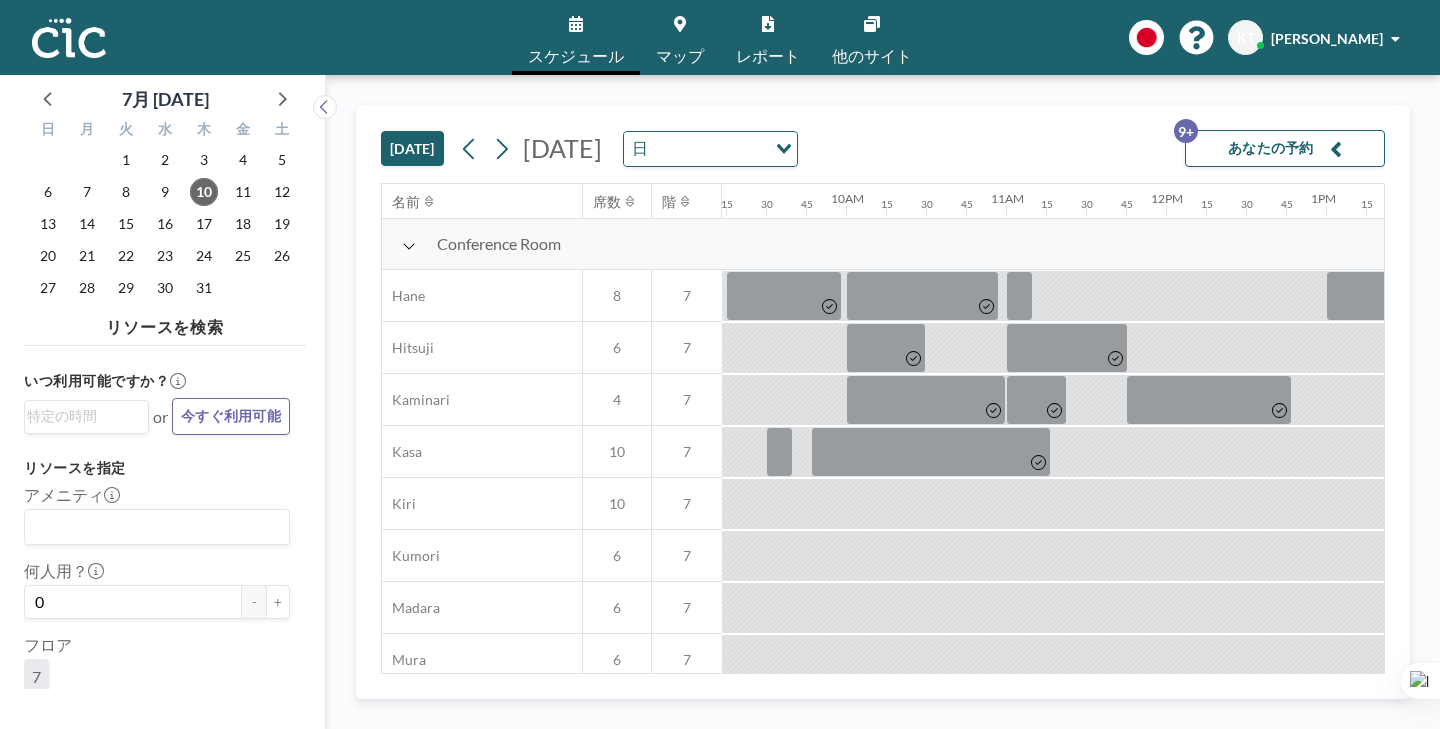 scroll, scrollTop: 0, scrollLeft: 1917, axis: horizontal 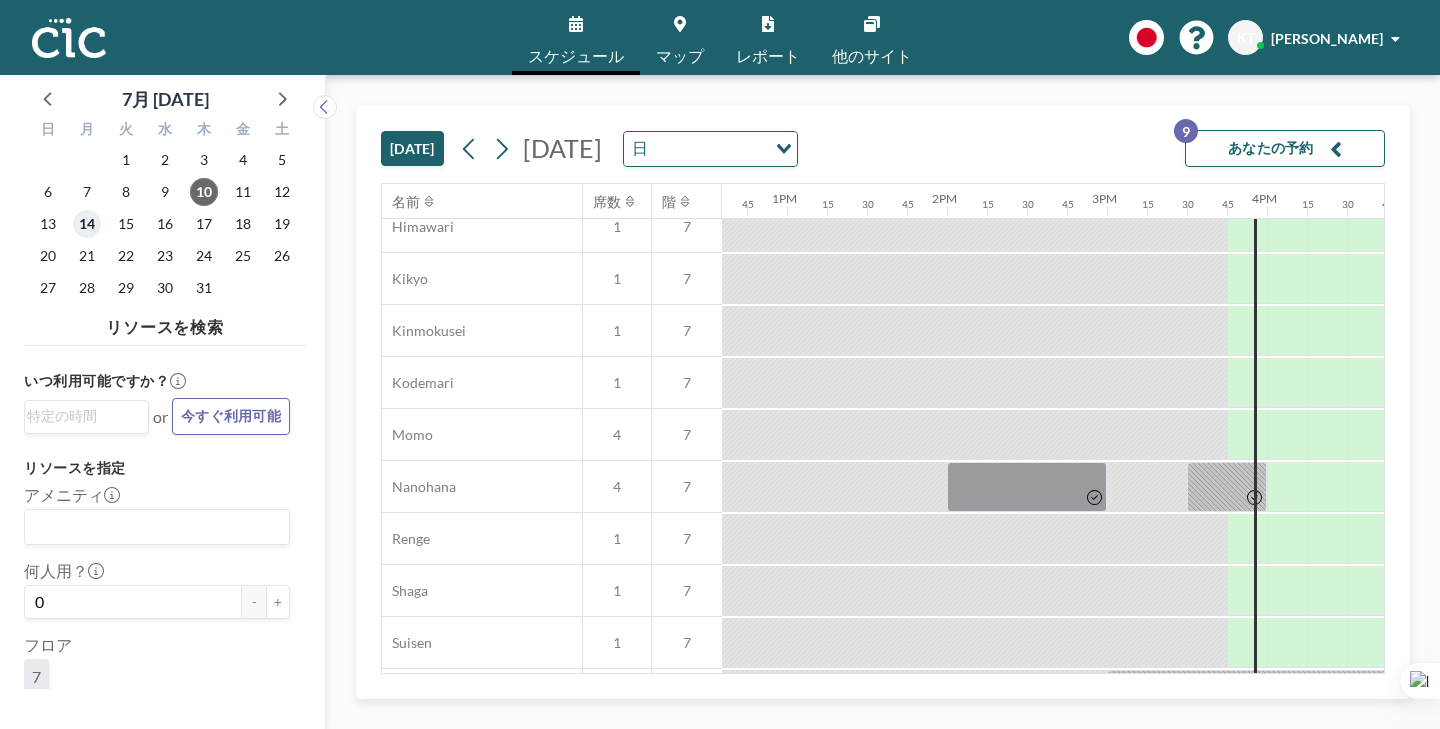 click on "14" at bounding box center (87, 224) 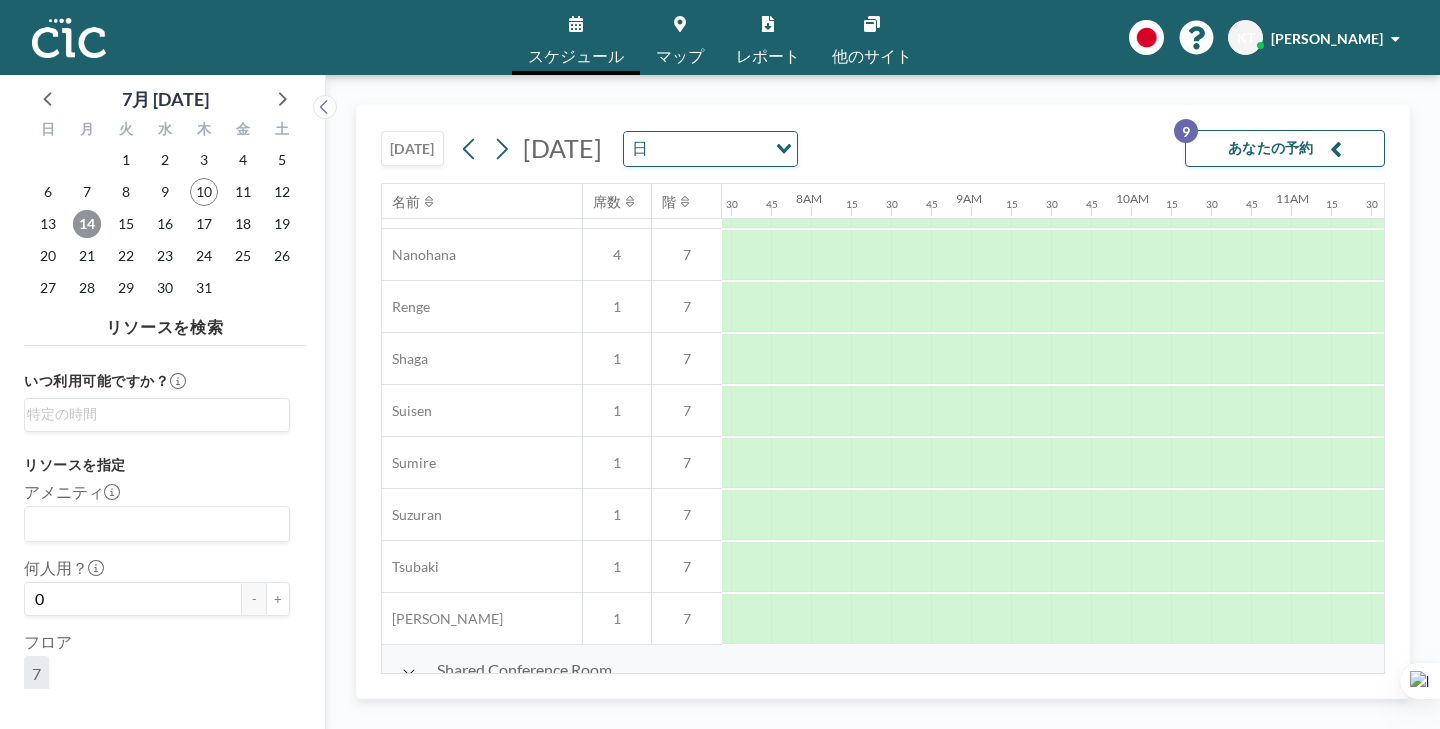 scroll, scrollTop: 1028, scrollLeft: 1195, axis: both 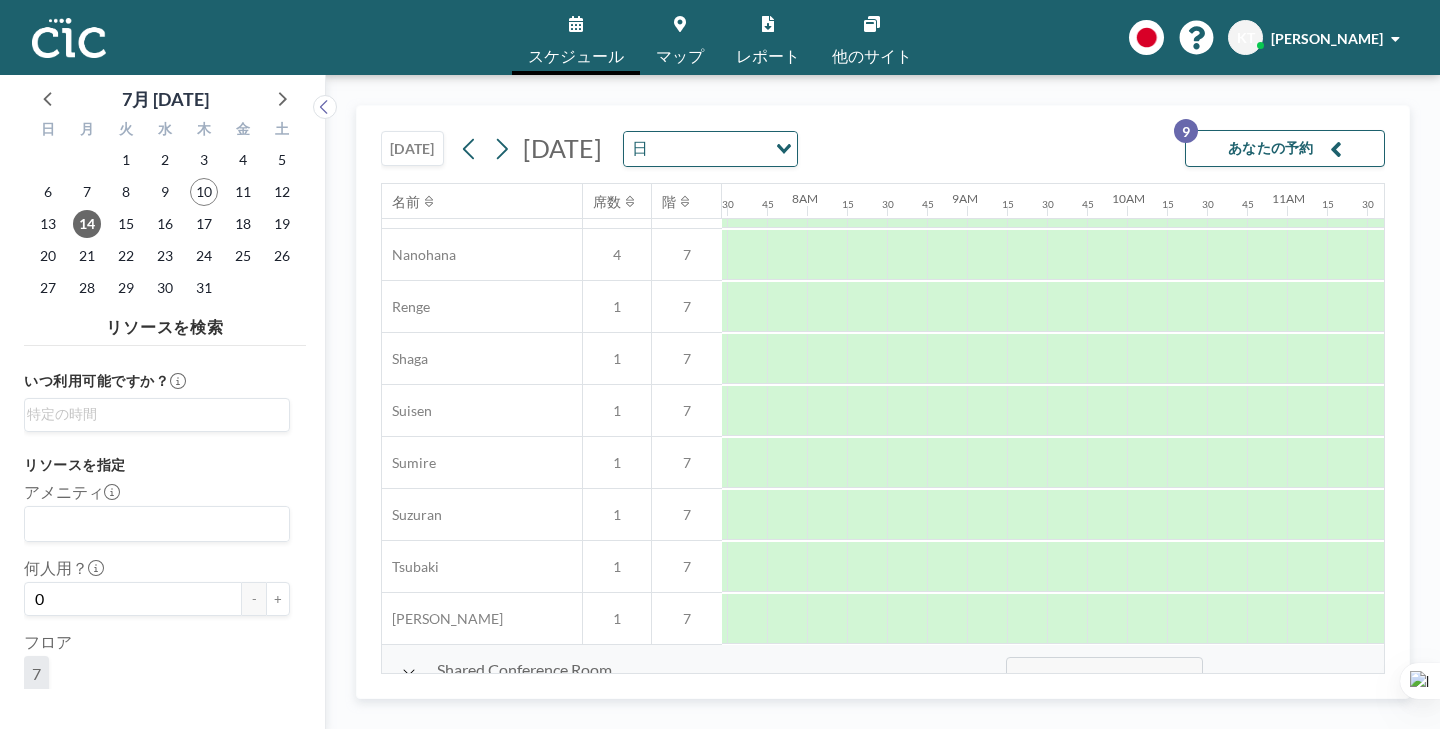 drag, startPoint x: 834, startPoint y: 601, endPoint x: 1000, endPoint y: 610, distance: 166.24379 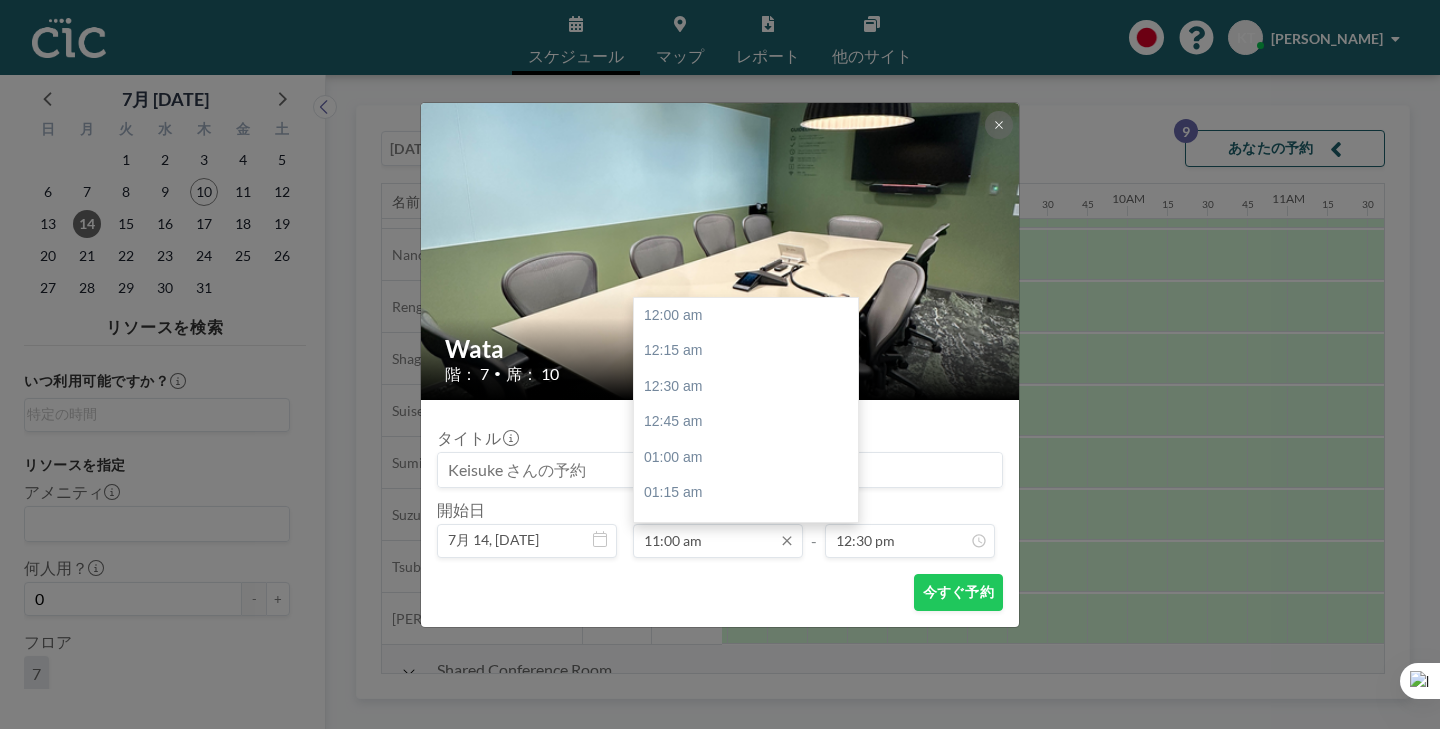 scroll, scrollTop: 1405, scrollLeft: 0, axis: vertical 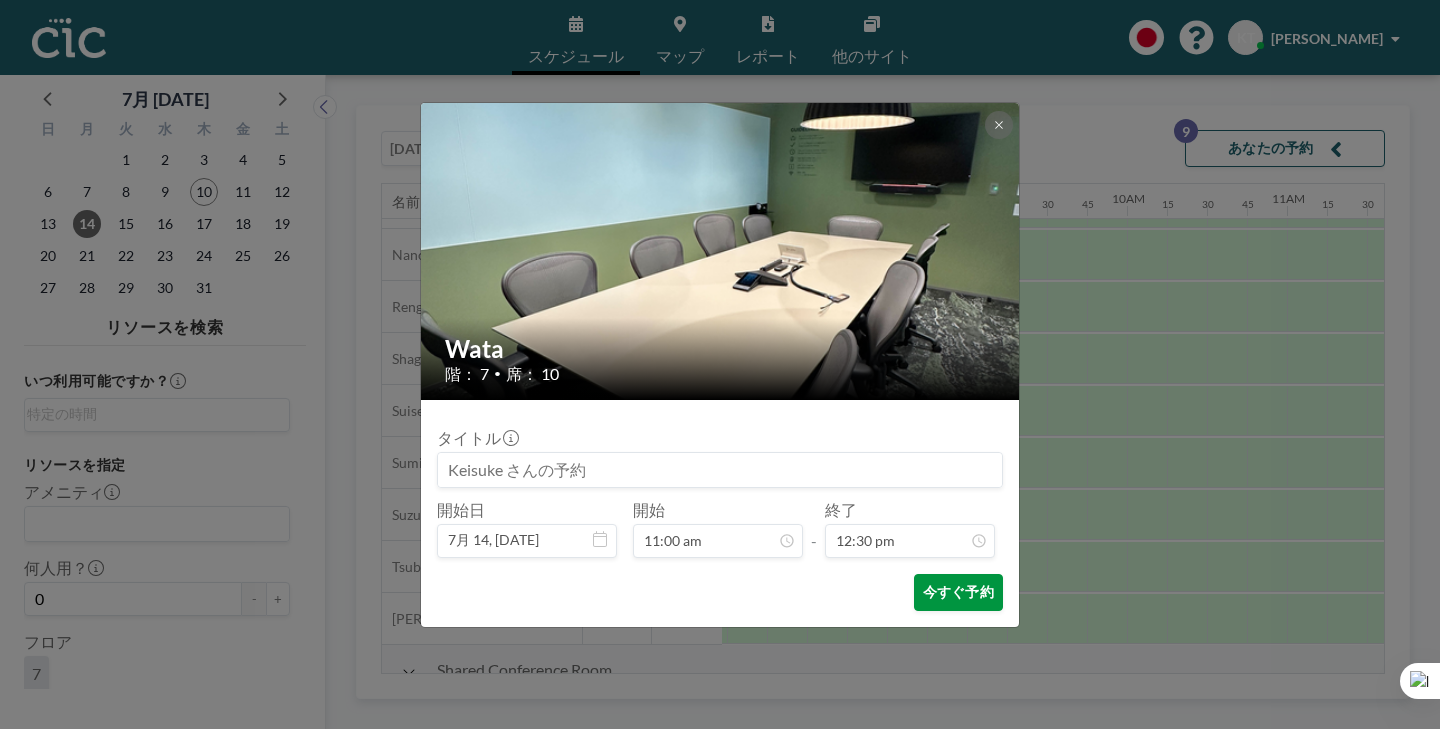 click on "今すぐ予約" at bounding box center [958, 592] 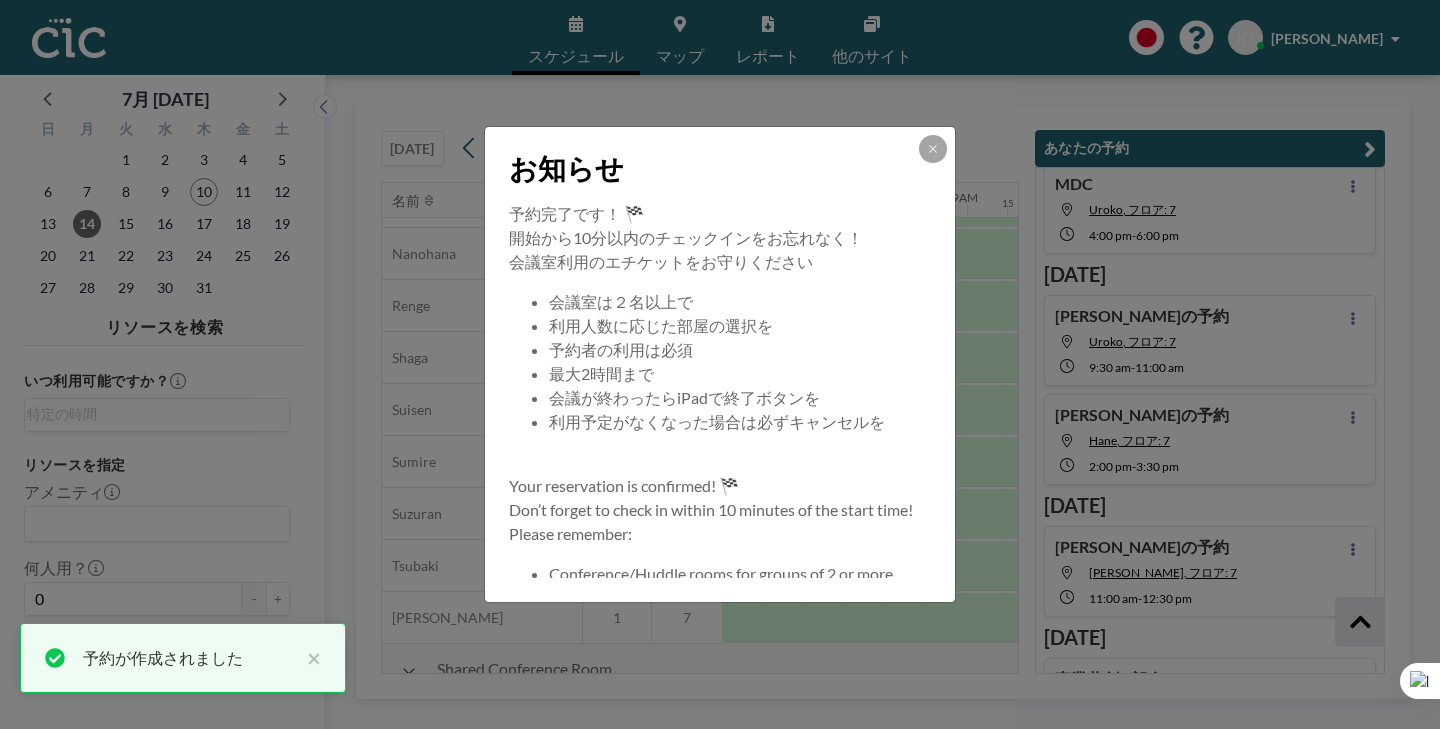 scroll, scrollTop: 275, scrollLeft: 0, axis: vertical 